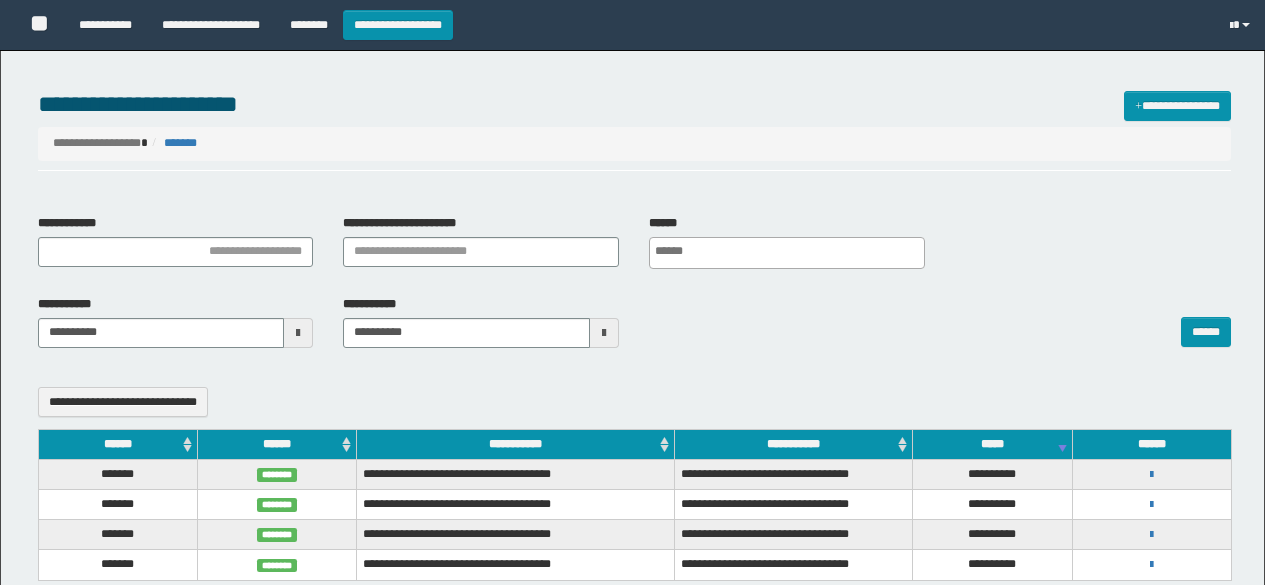 select 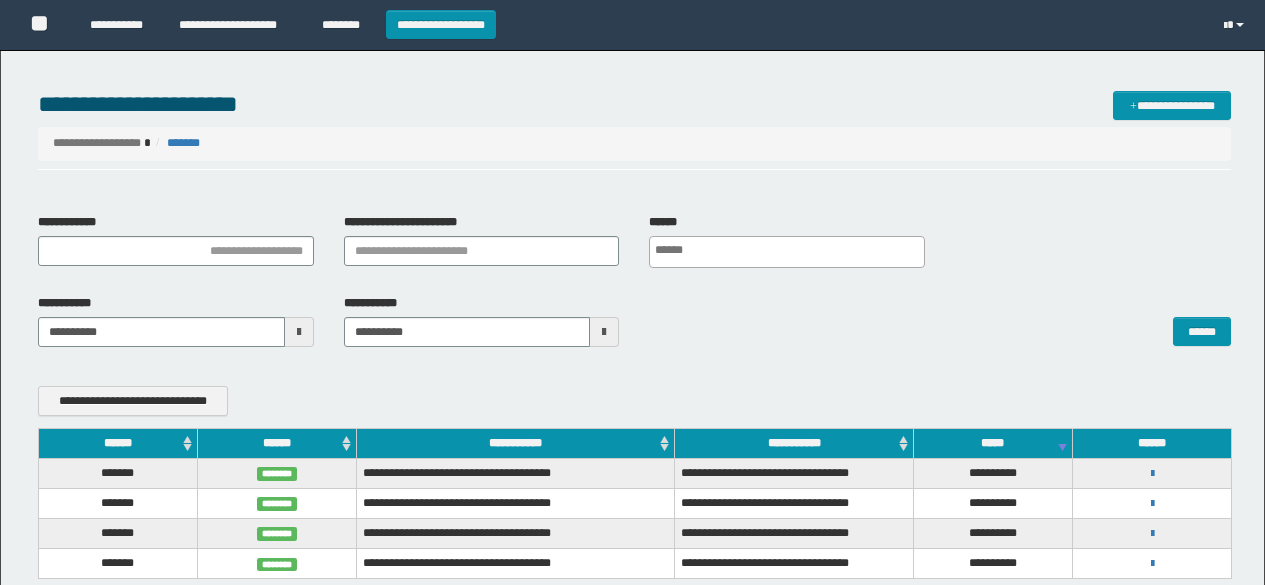 scroll, scrollTop: 0, scrollLeft: 0, axis: both 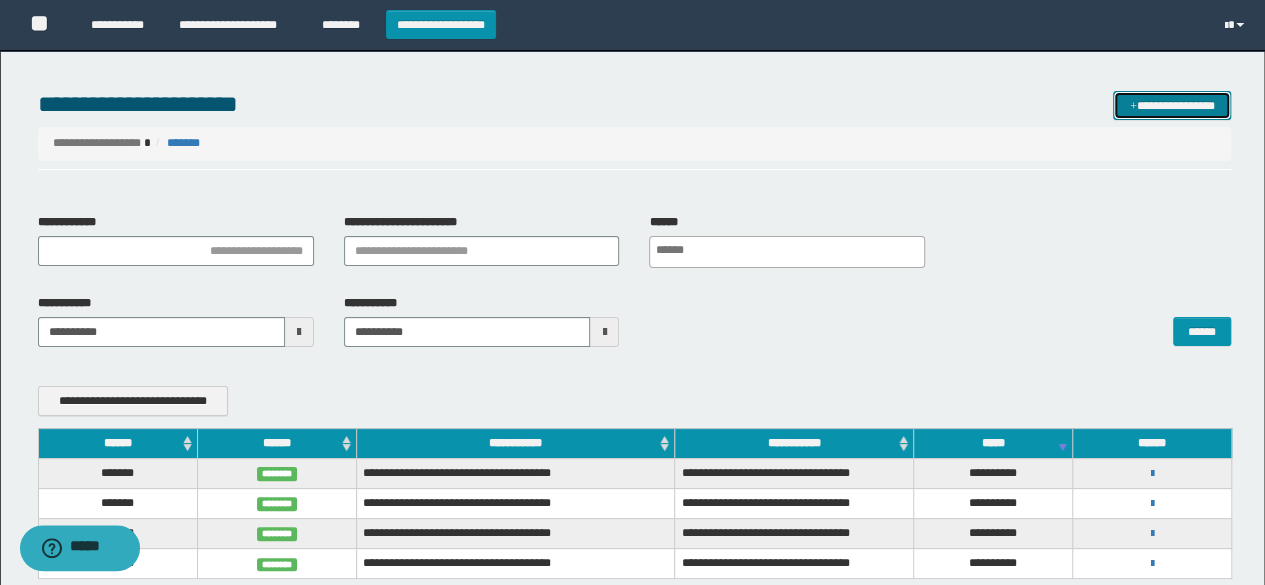 click on "**********" at bounding box center (1172, 105) 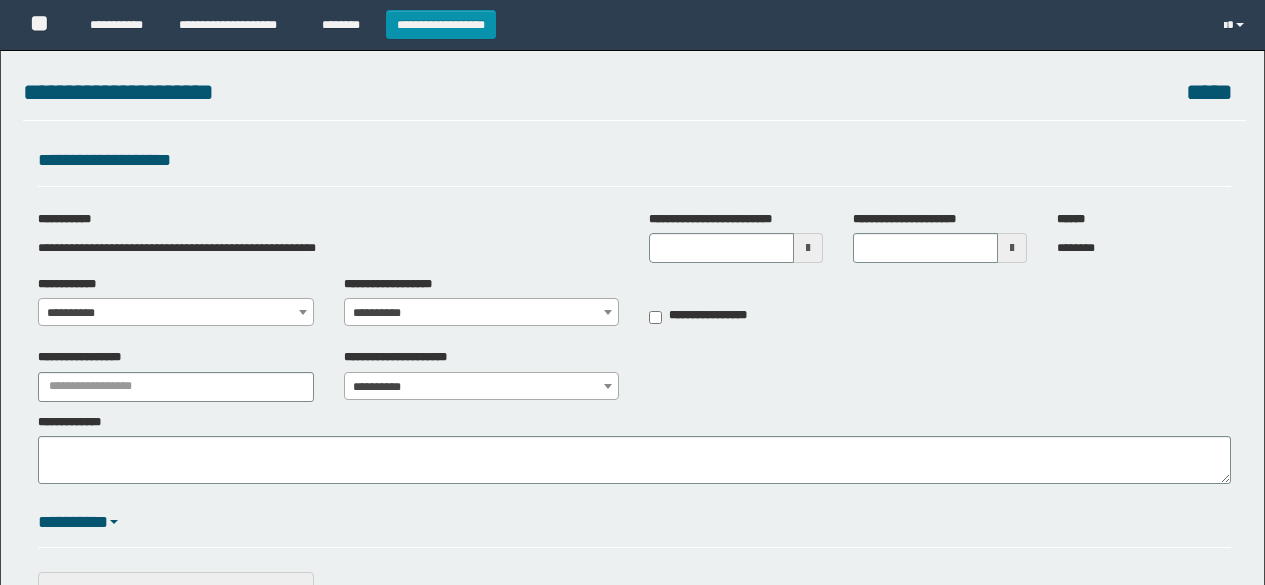 scroll, scrollTop: 0, scrollLeft: 0, axis: both 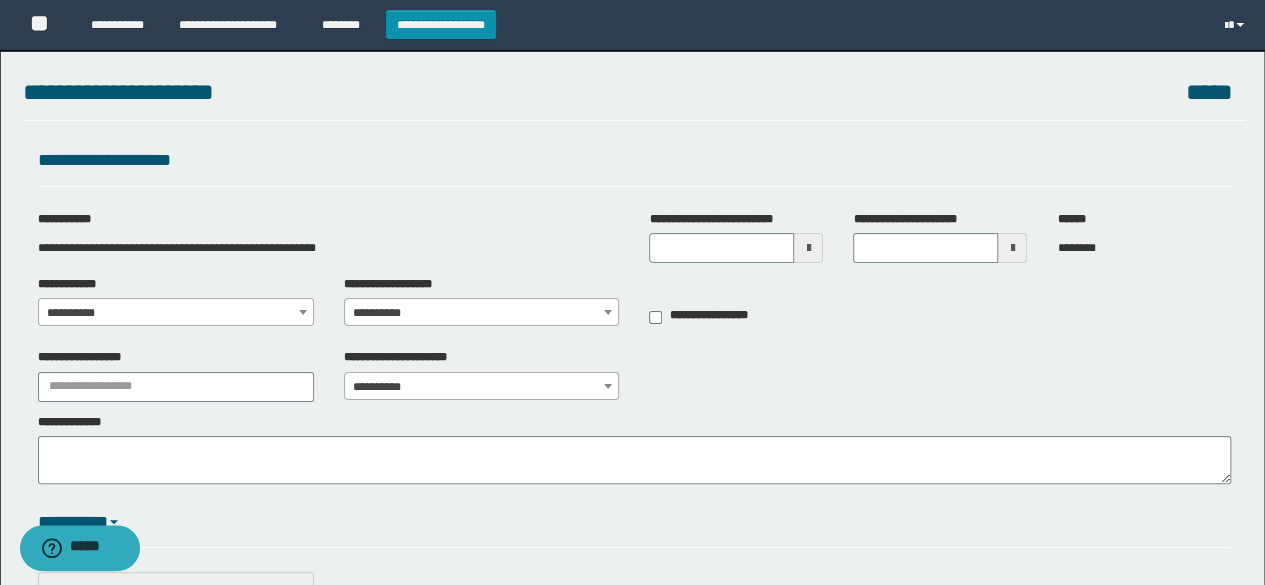 click at bounding box center (808, 248) 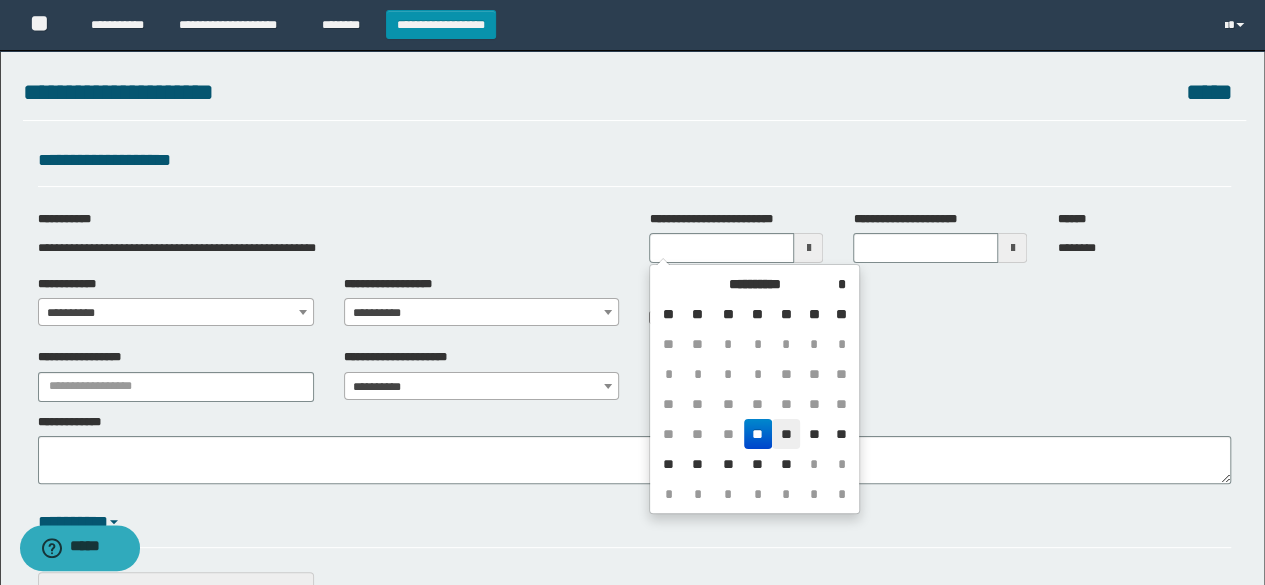 click on "**" at bounding box center [786, 434] 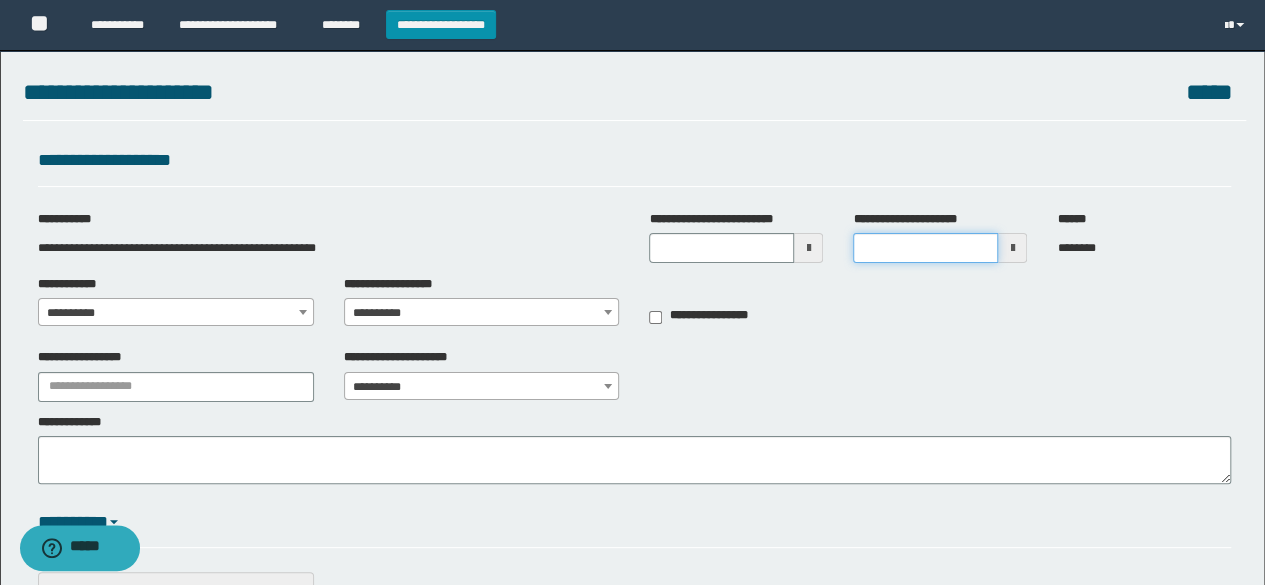 click on "**********" at bounding box center (925, 248) 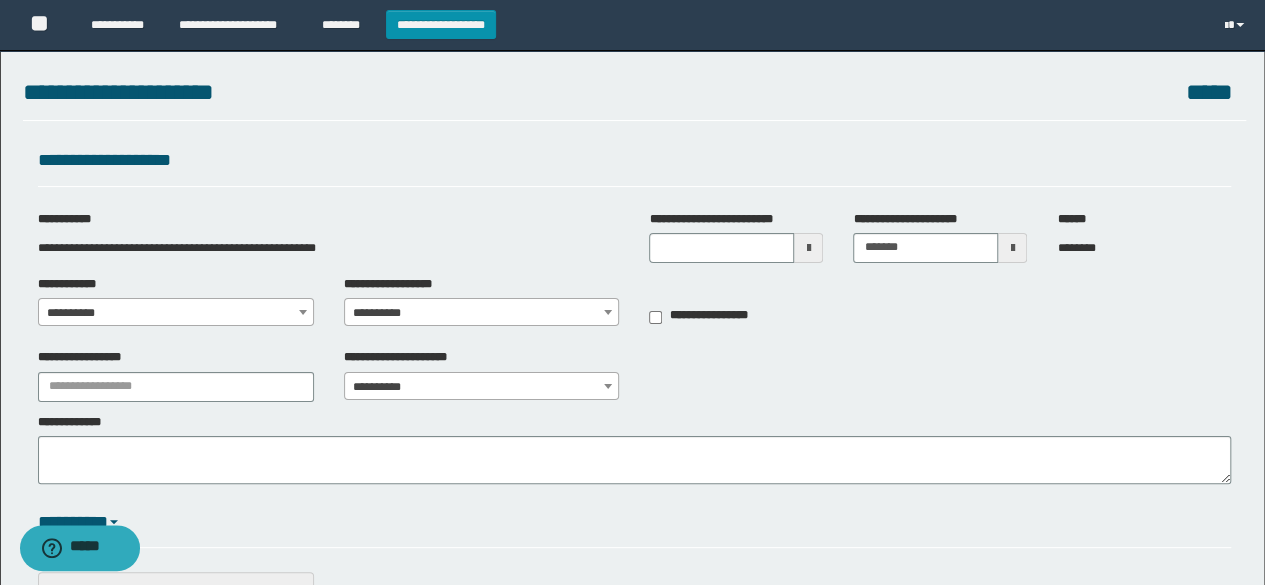 click on "**********" at bounding box center [176, 313] 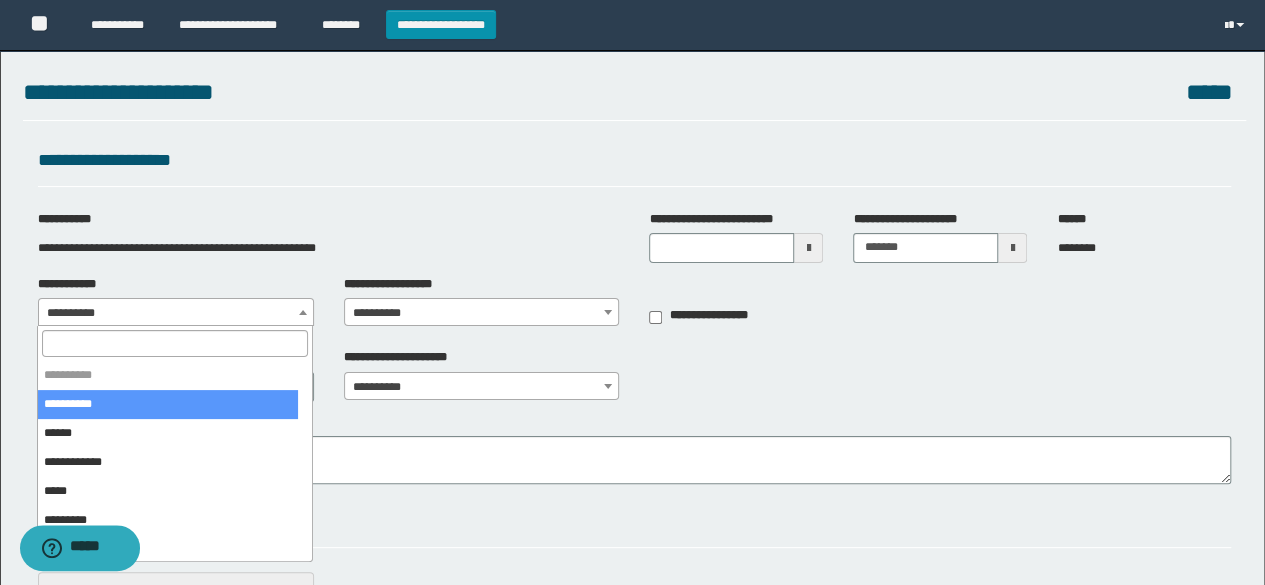 click at bounding box center (175, 343) 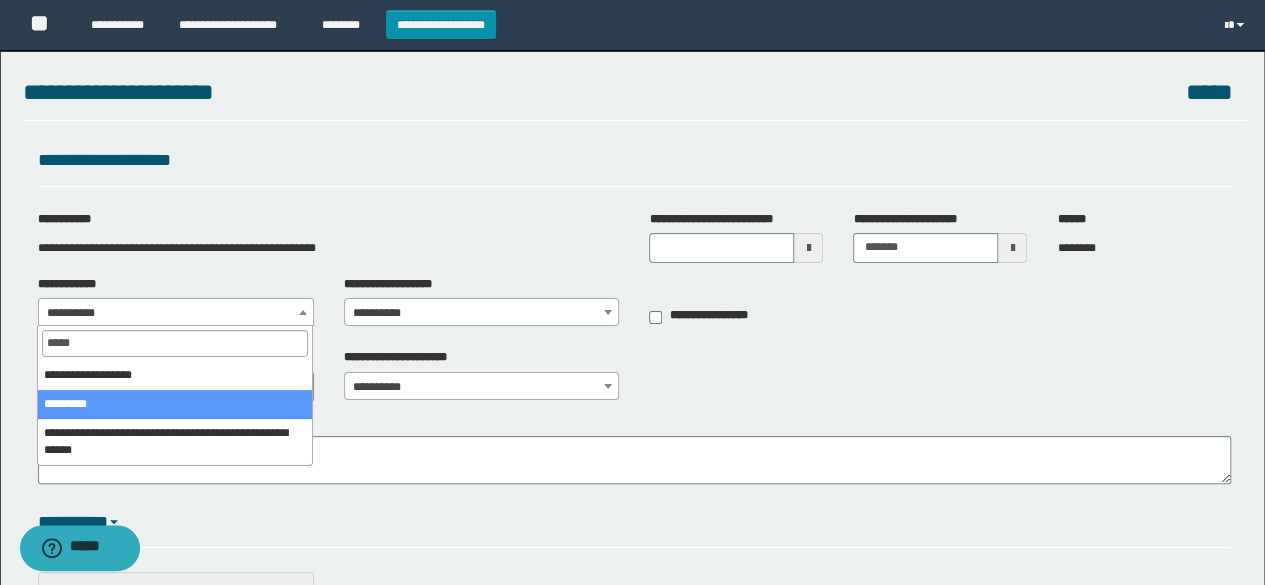 type on "*****" 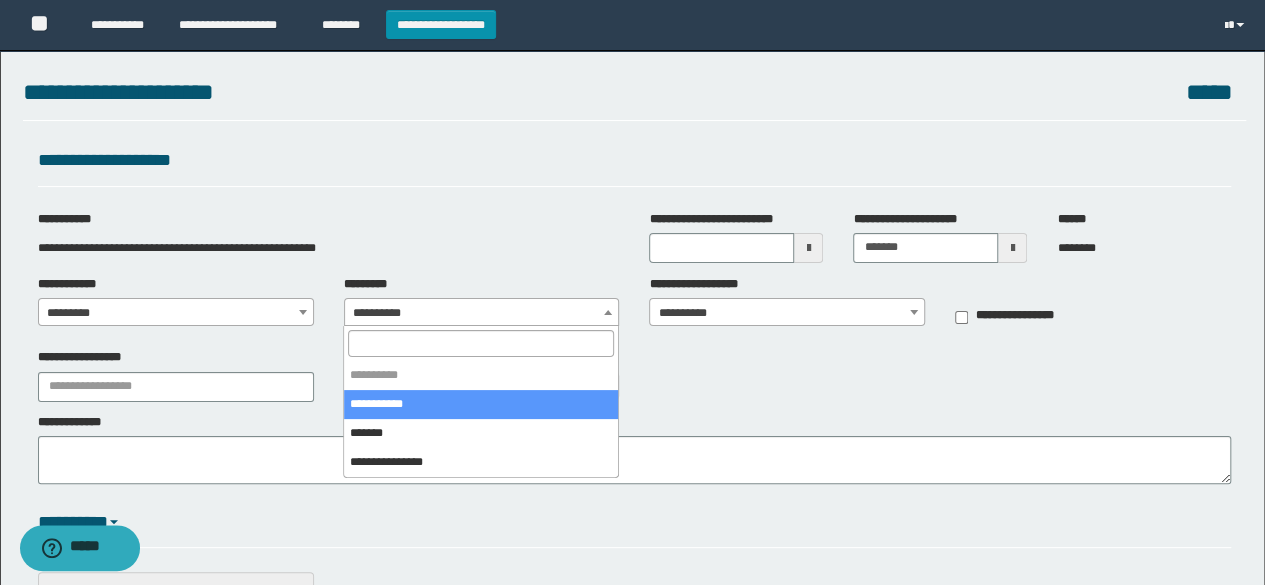 click on "**********" at bounding box center [482, 313] 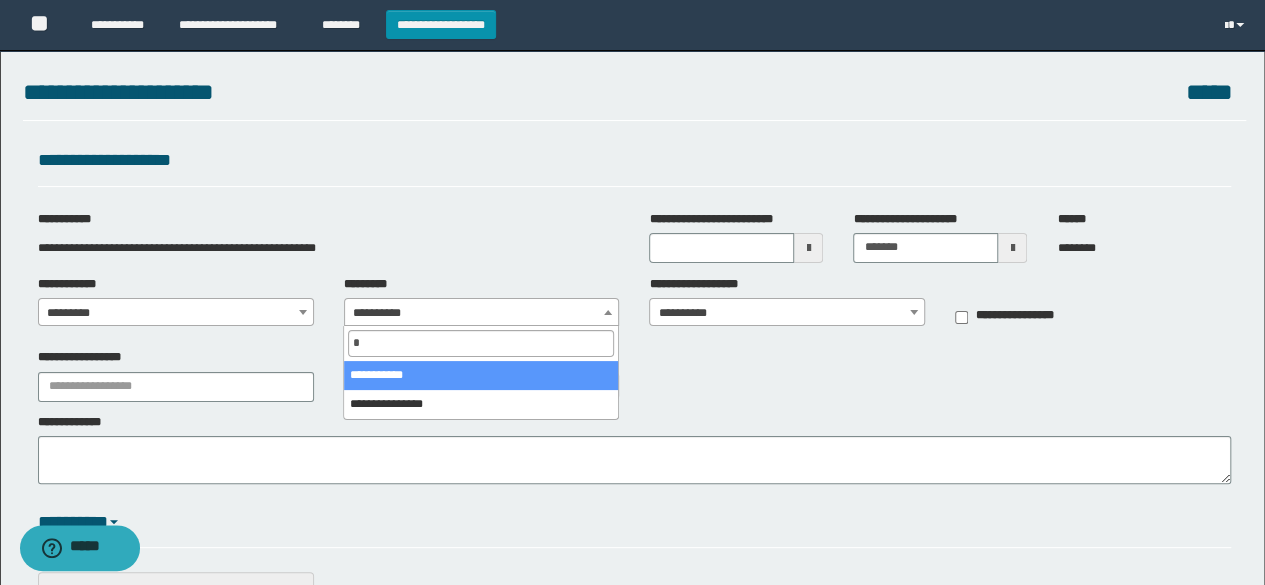 type on "*" 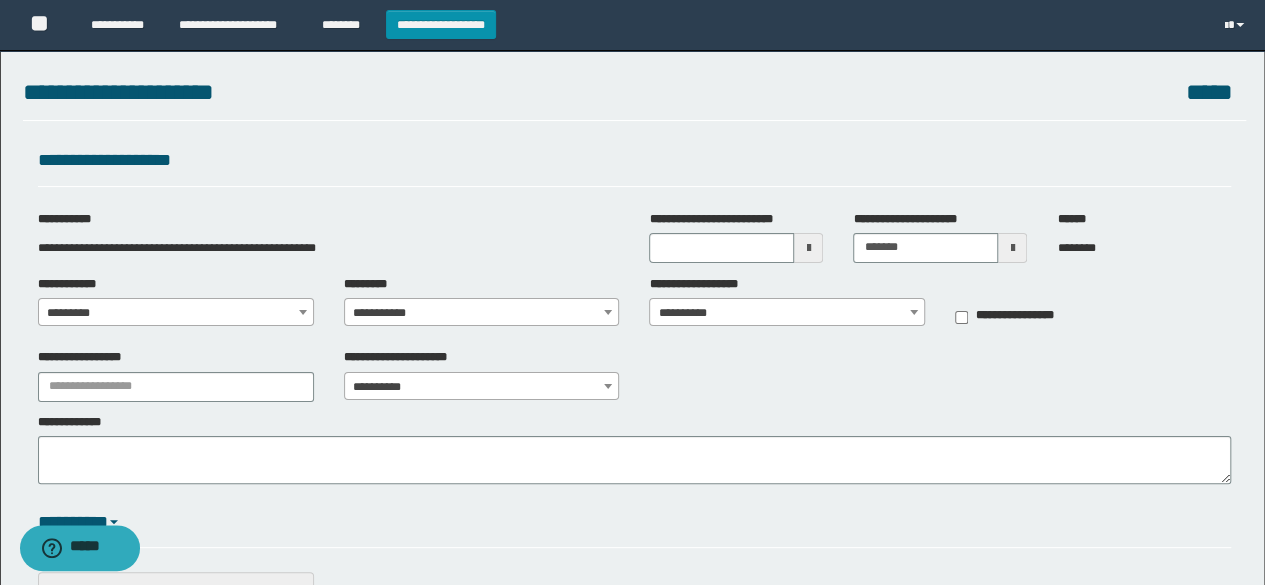 click on "**********" at bounding box center (787, 313) 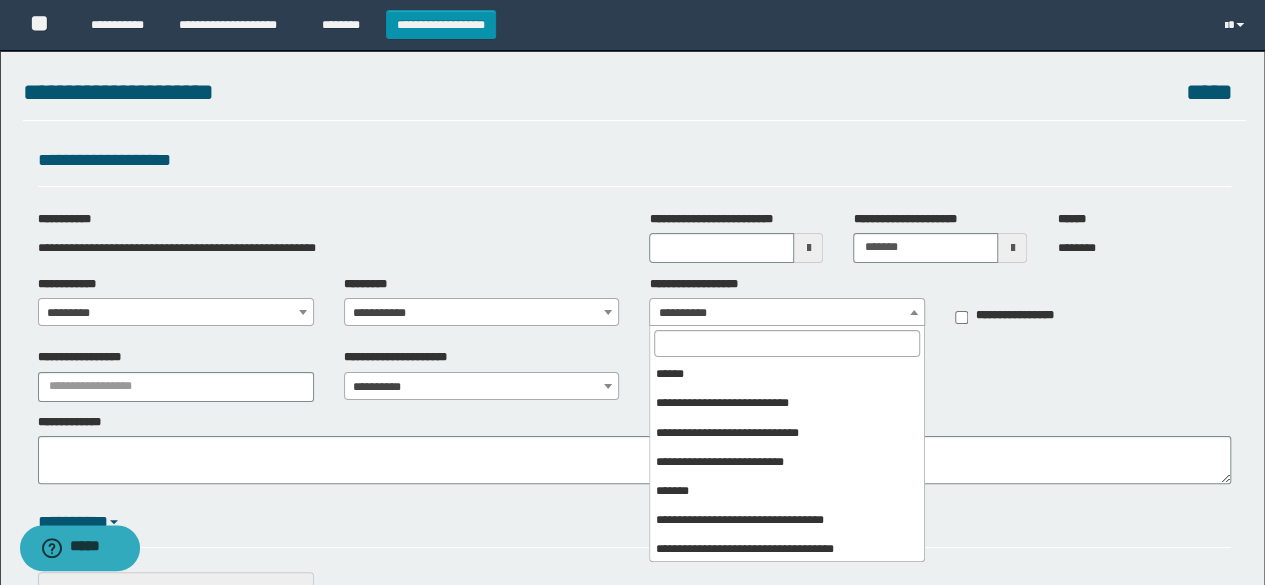 scroll, scrollTop: 160, scrollLeft: 0, axis: vertical 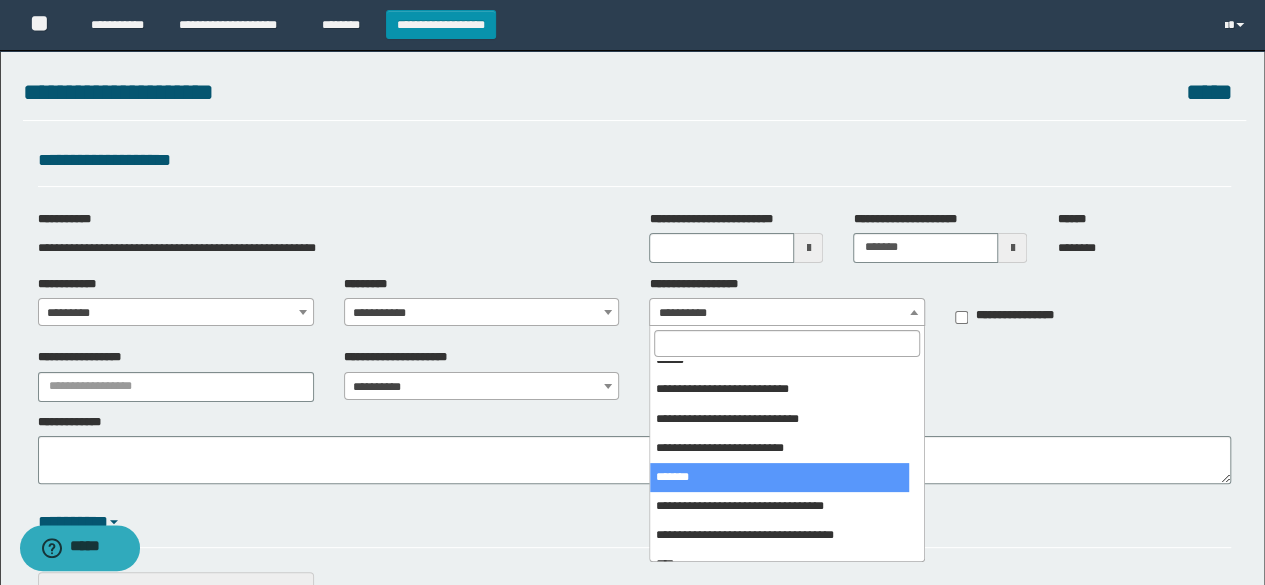 select on "***" 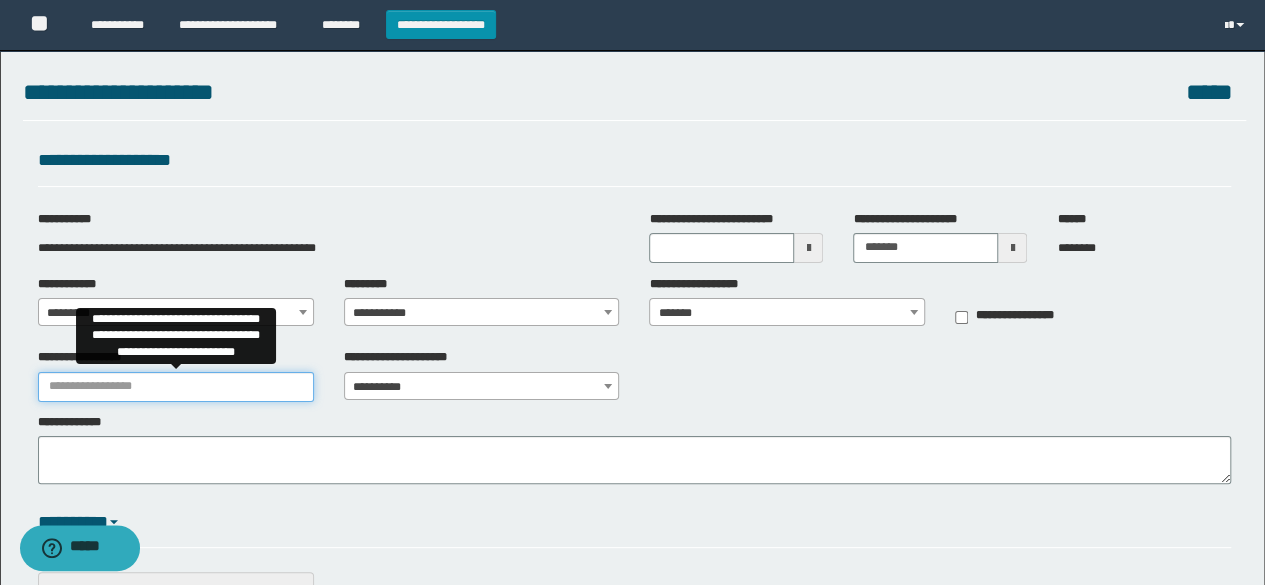 click on "**********" at bounding box center [176, 387] 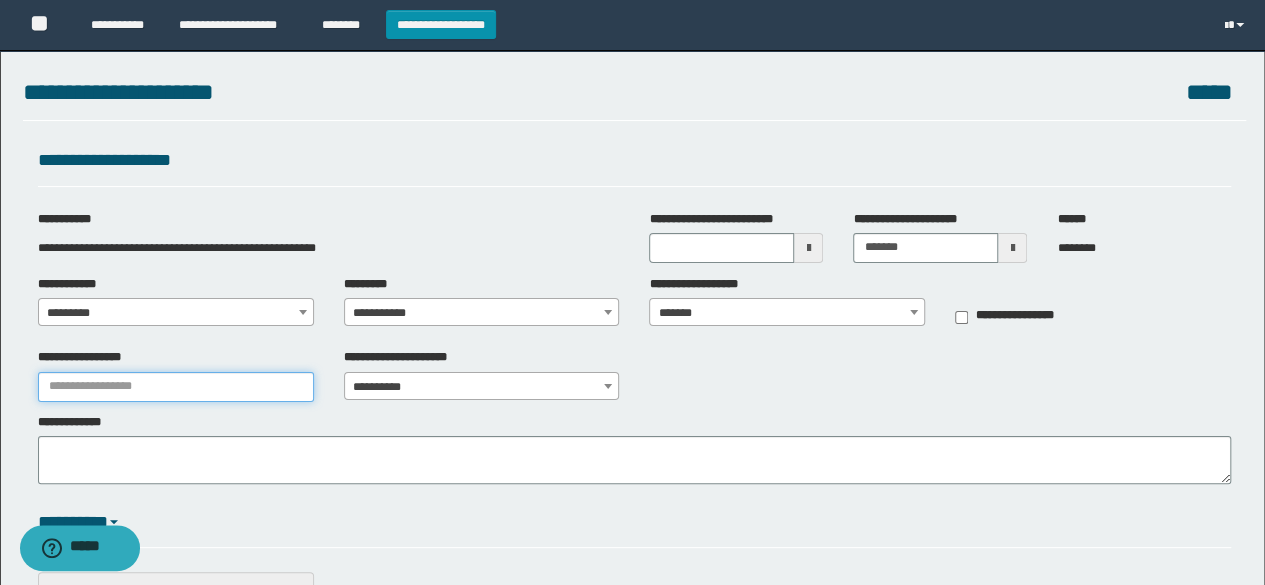 type on "**********" 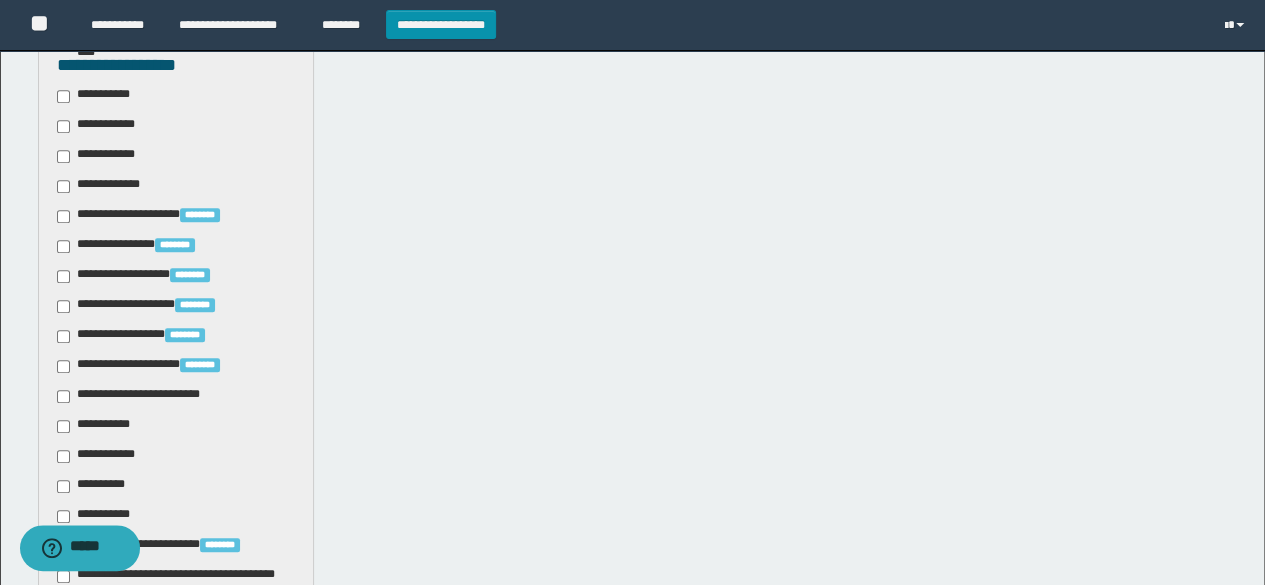scroll, scrollTop: 663, scrollLeft: 0, axis: vertical 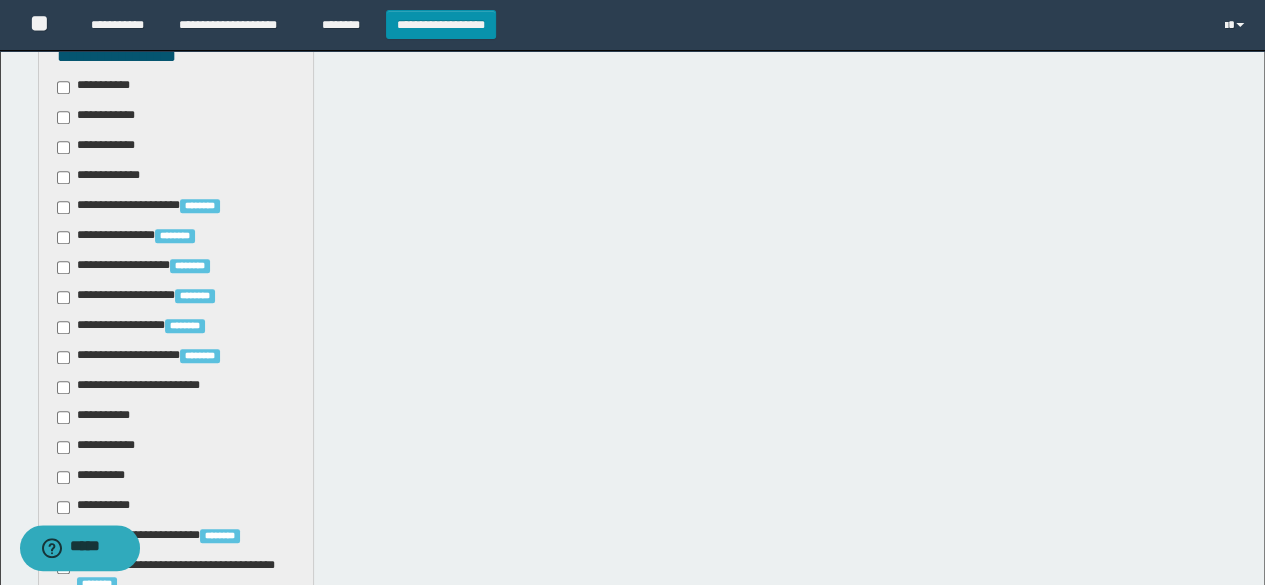 click on "**********" at bounding box center [143, 387] 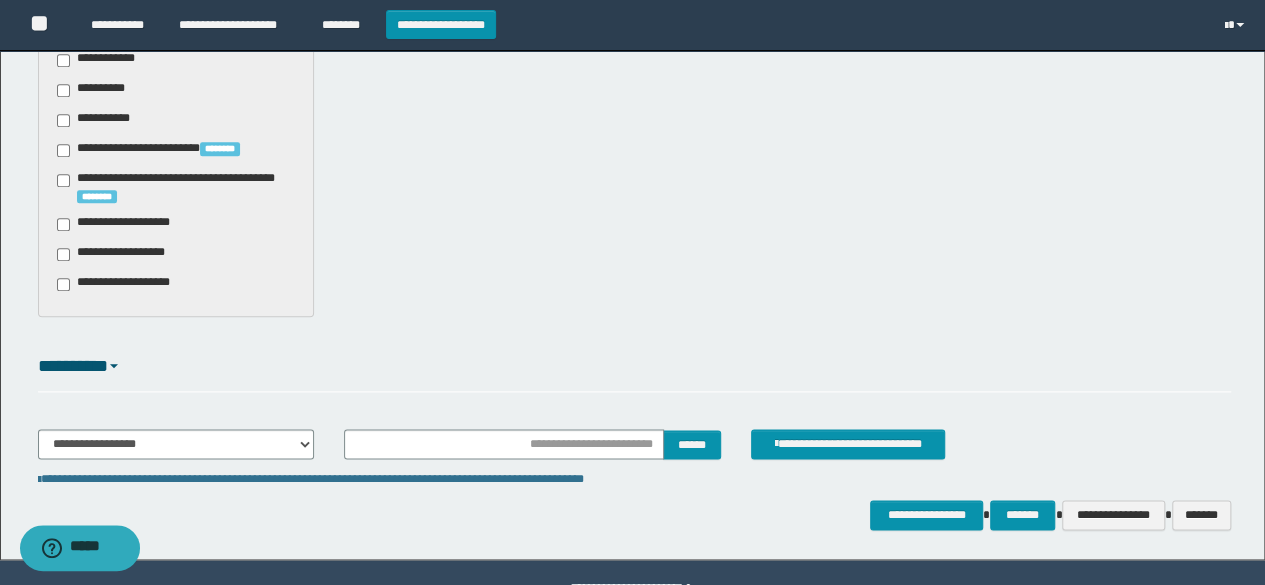scroll, scrollTop: 1099, scrollLeft: 0, axis: vertical 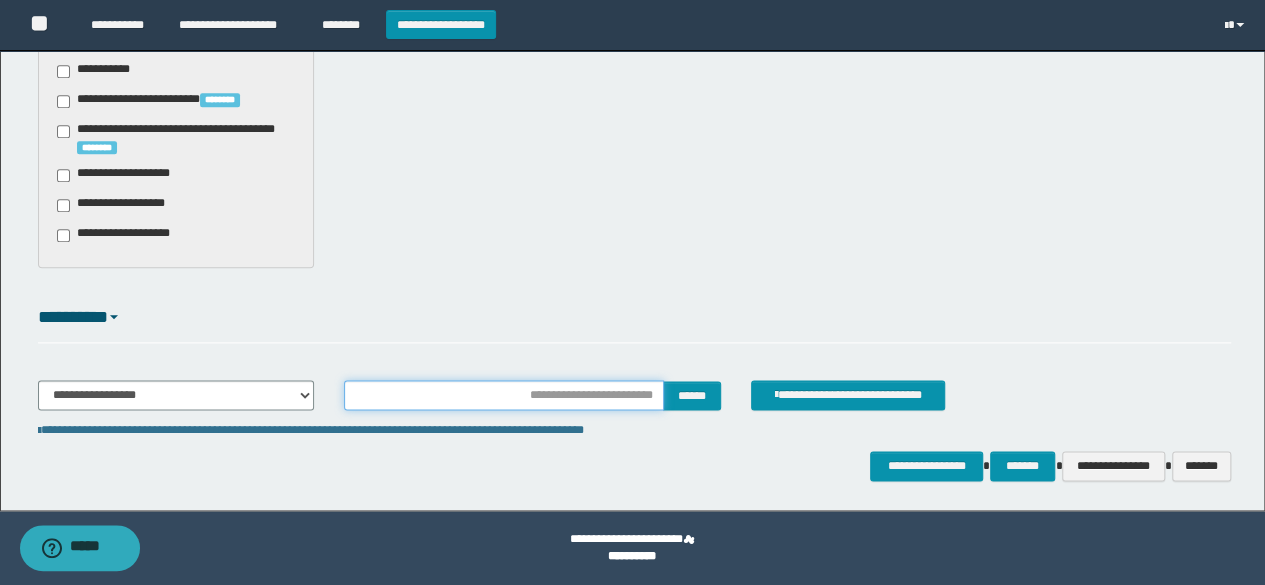 click at bounding box center (504, 395) 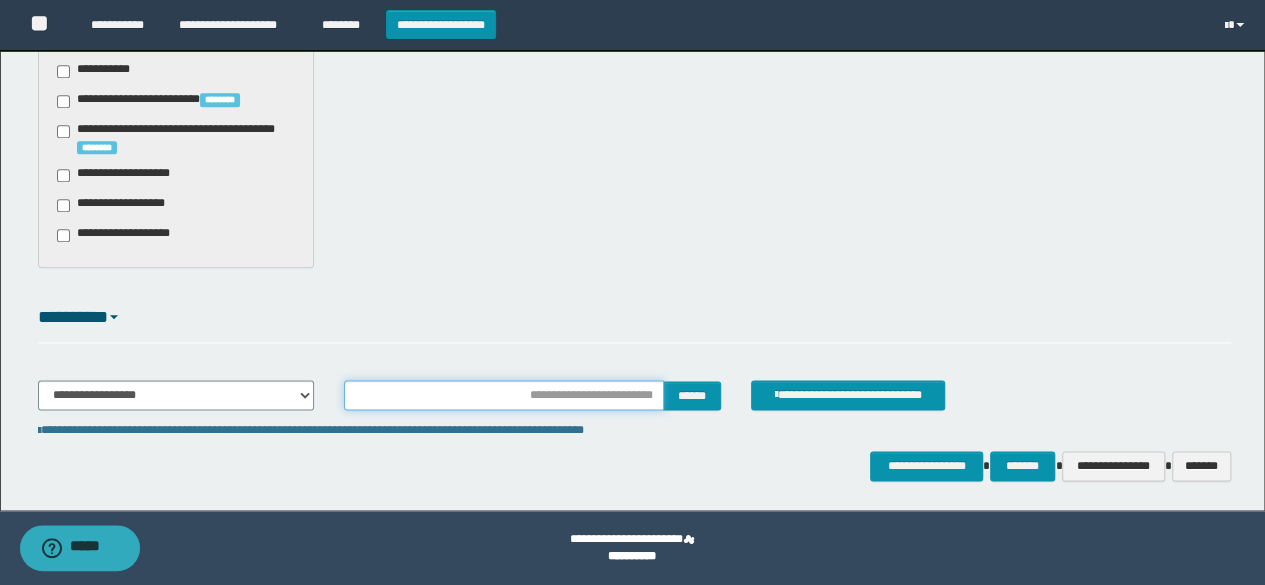 type on "**********" 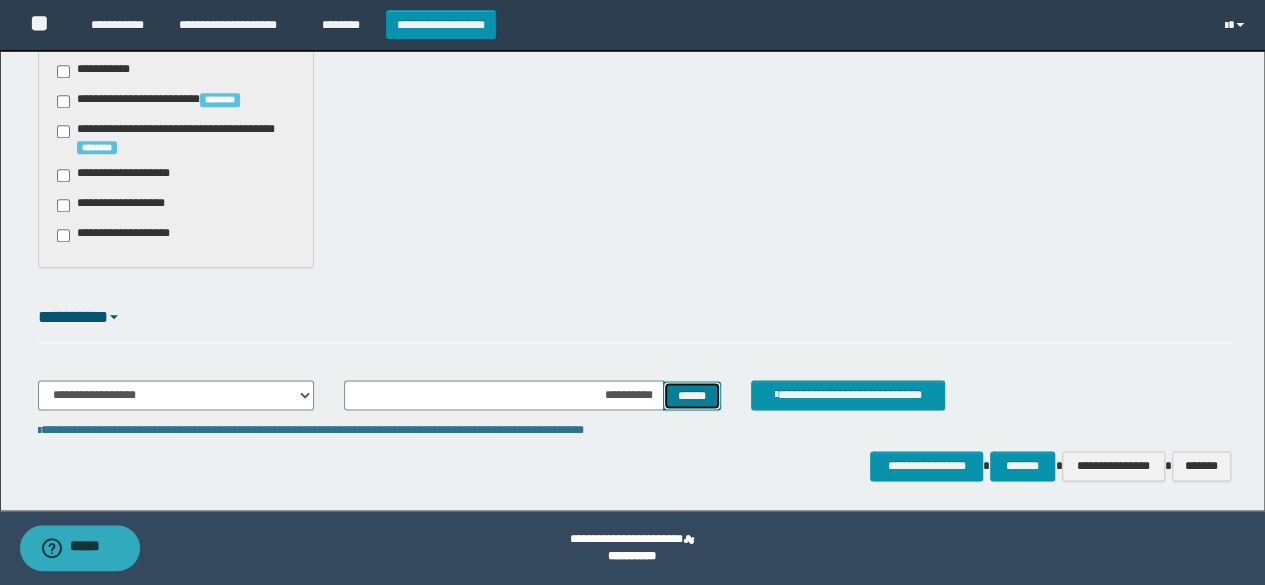 click on "******" at bounding box center [692, 395] 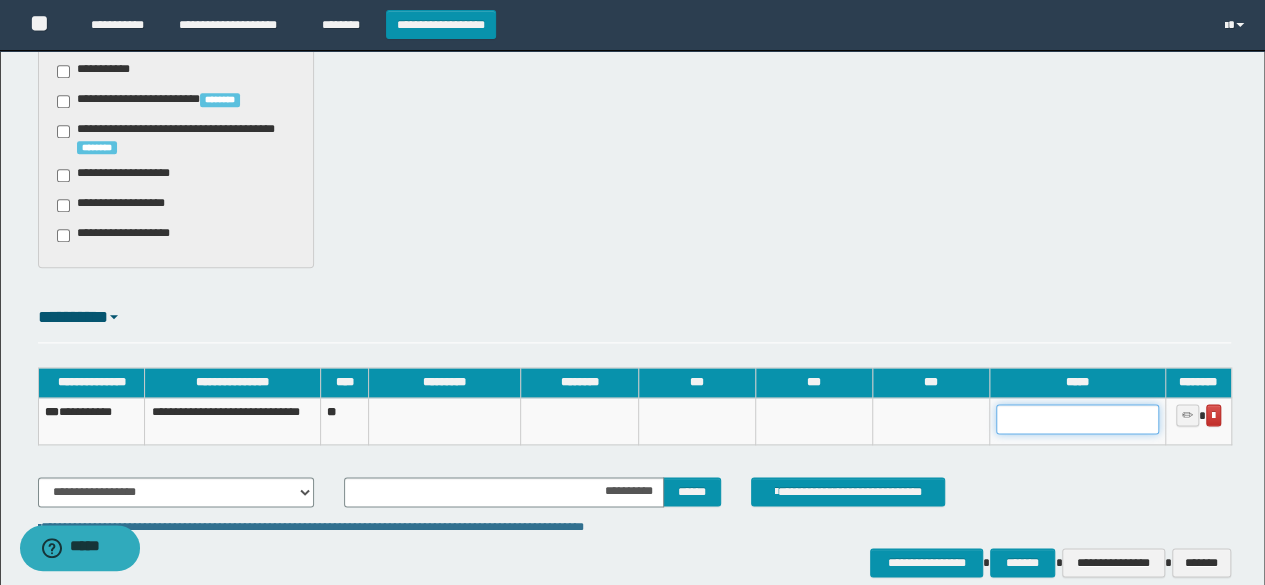 click at bounding box center (1077, 419) 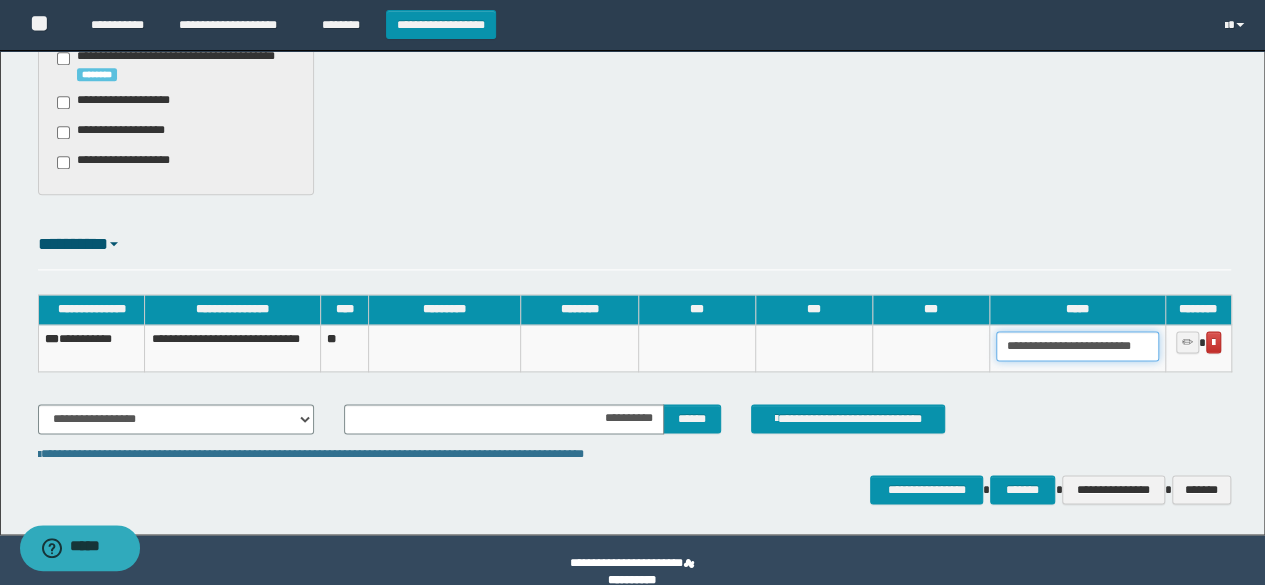 scroll, scrollTop: 1191, scrollLeft: 0, axis: vertical 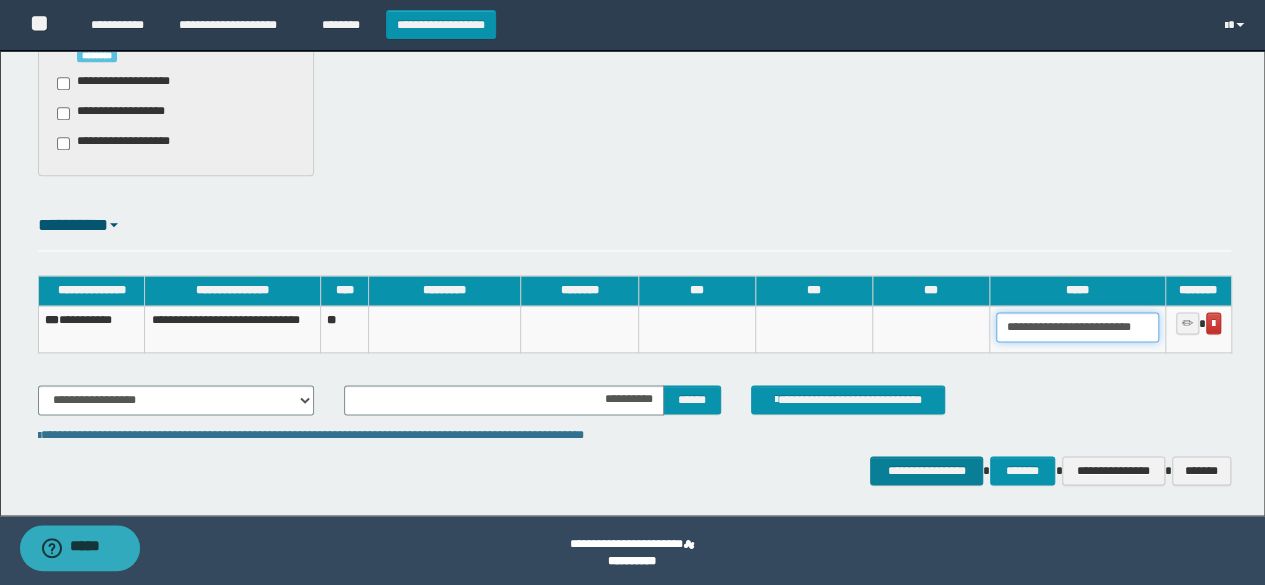 type on "**********" 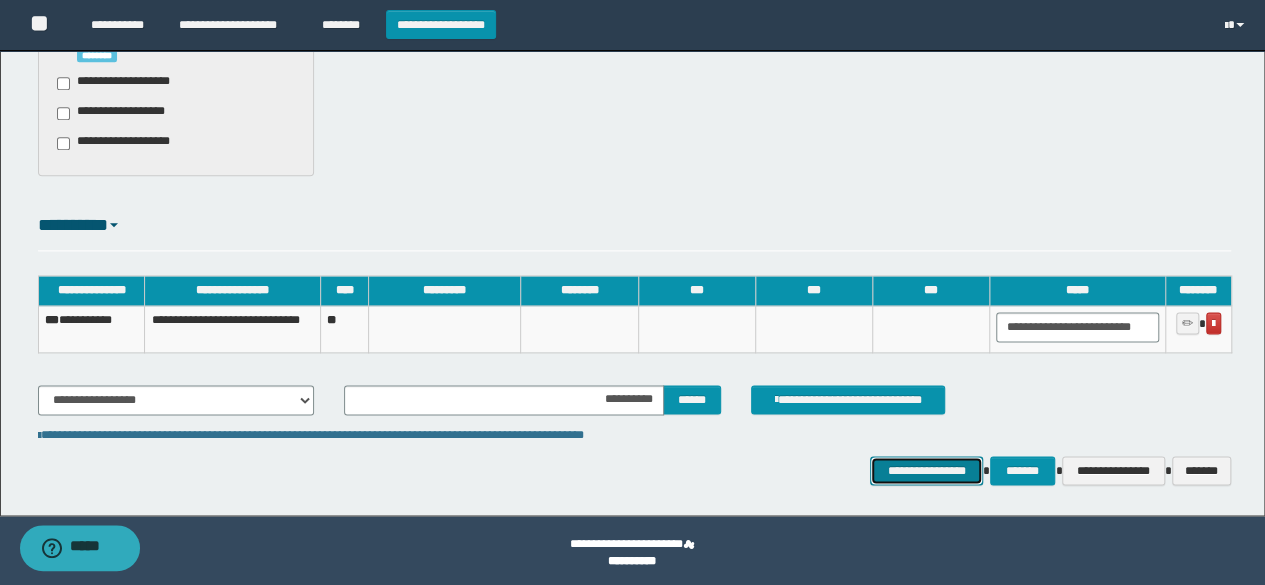 click on "**********" at bounding box center (926, 470) 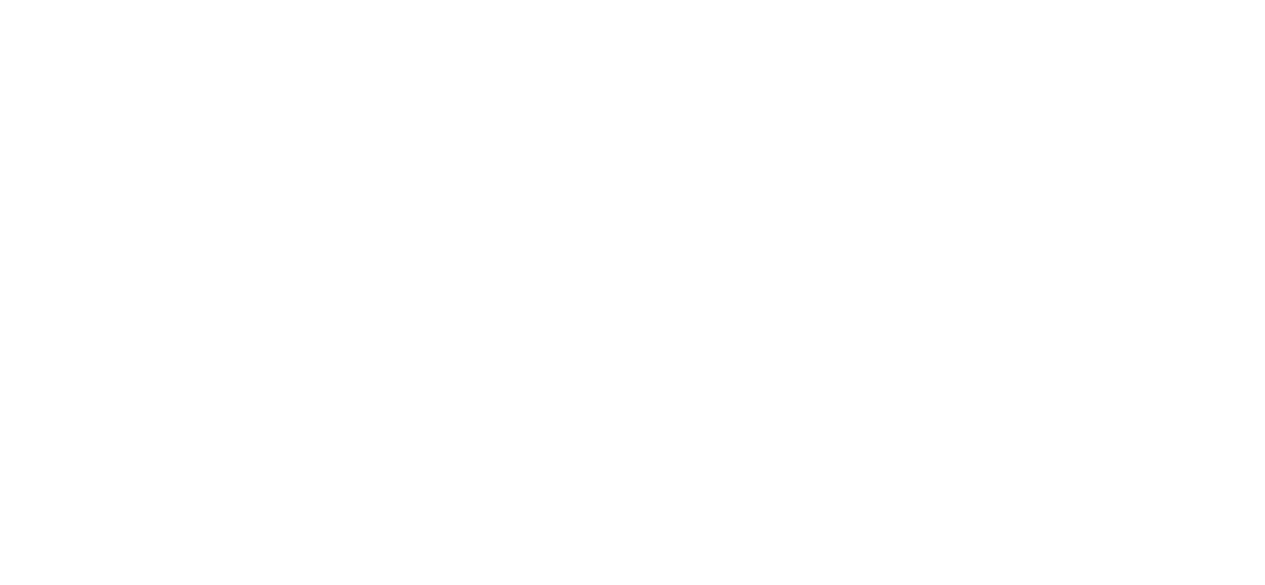 scroll, scrollTop: 0, scrollLeft: 0, axis: both 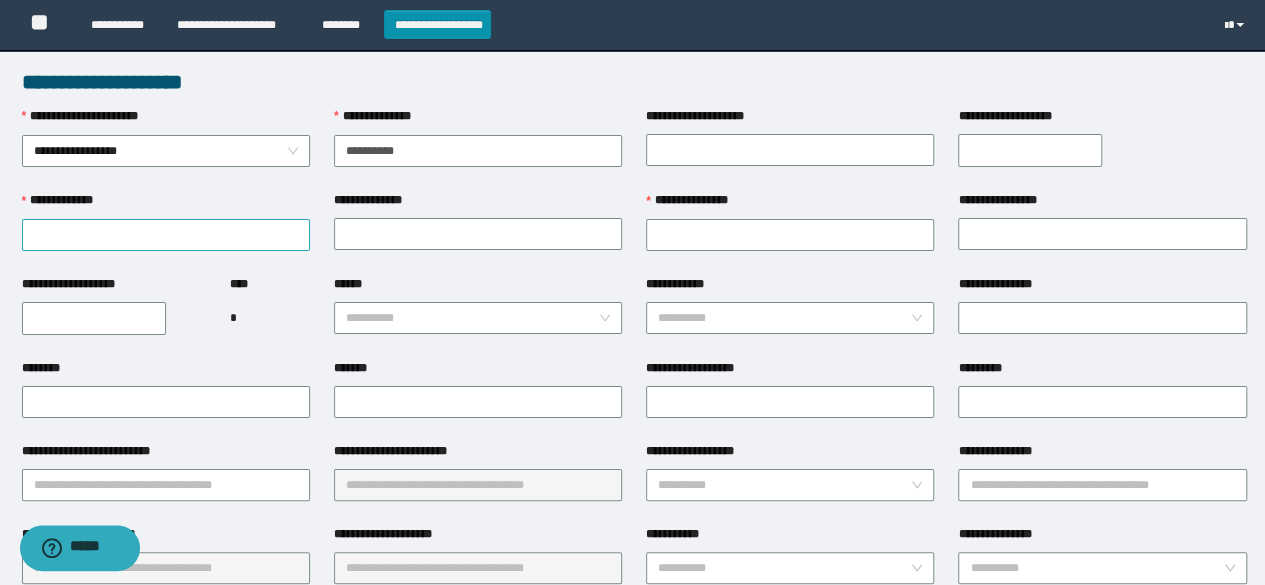 type on "**********" 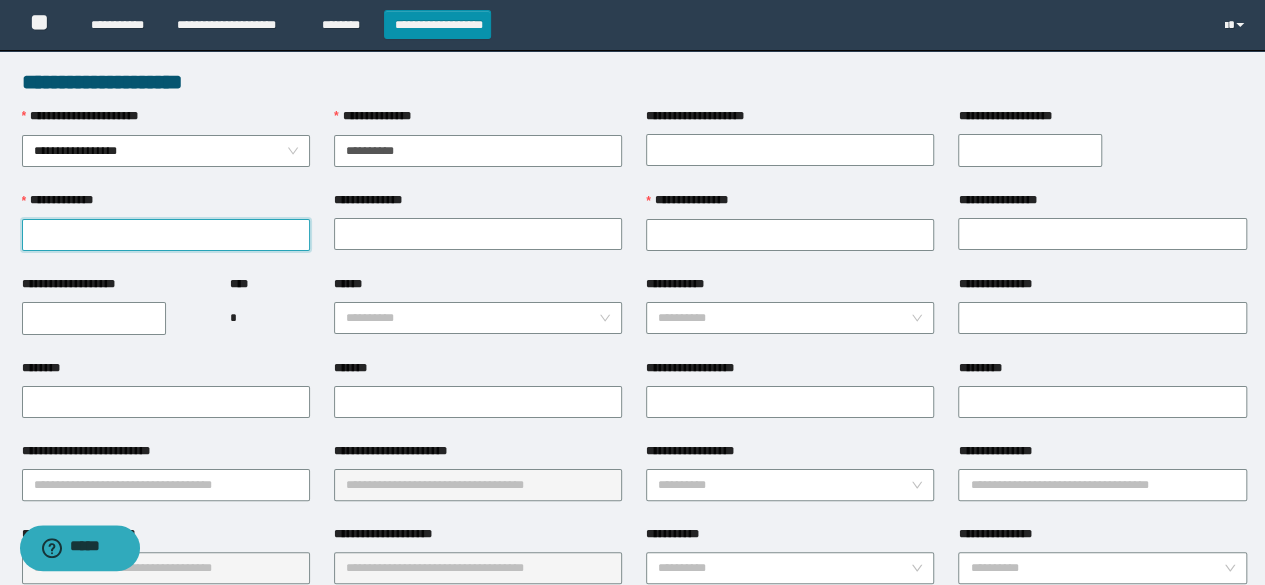 click on "**********" at bounding box center (166, 235) 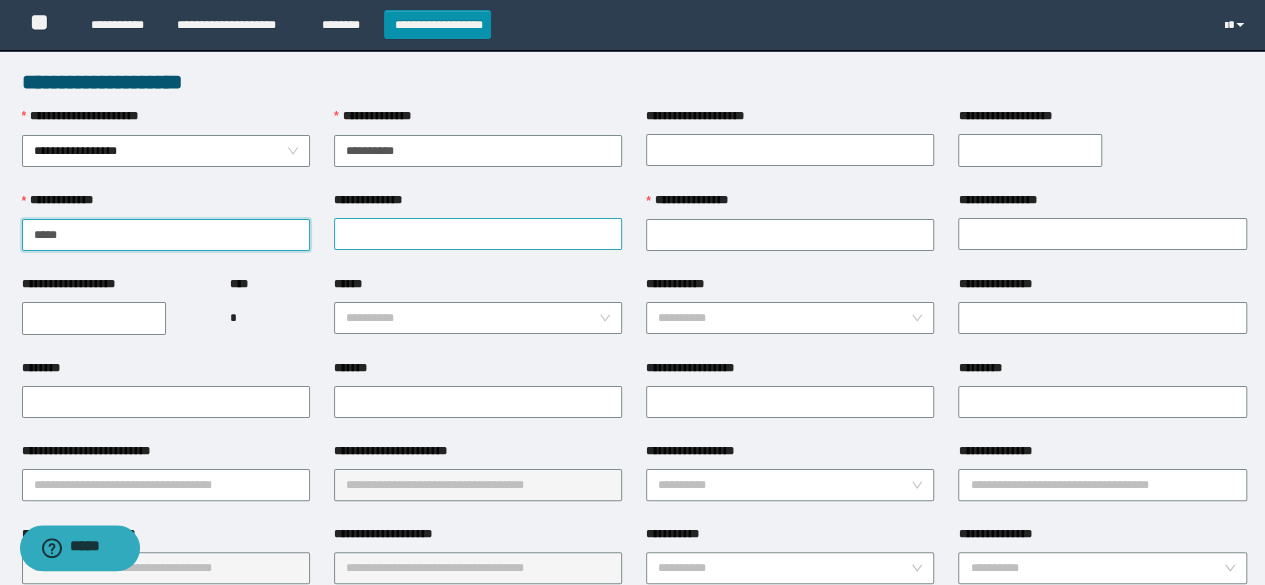 type on "*****" 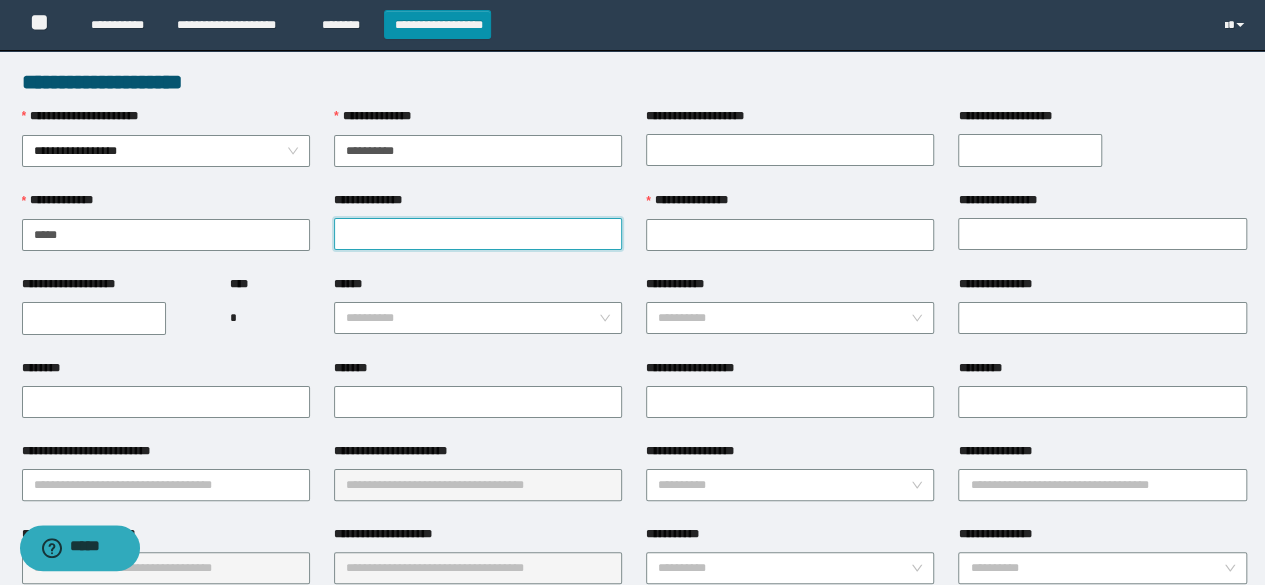 click on "**********" at bounding box center [478, 234] 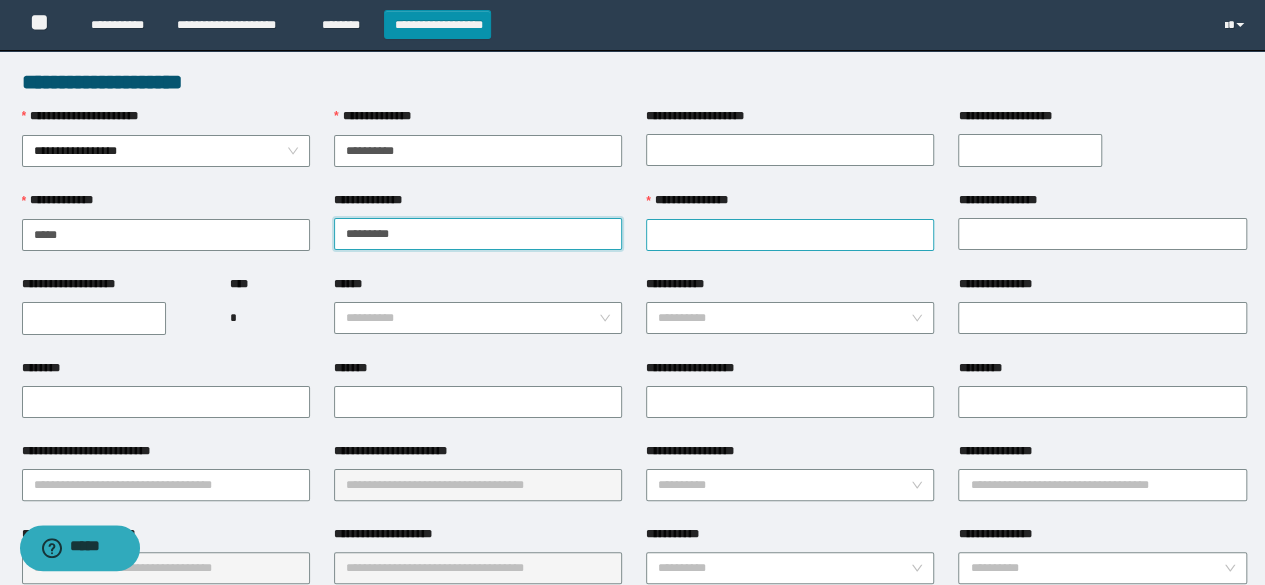 type on "*********" 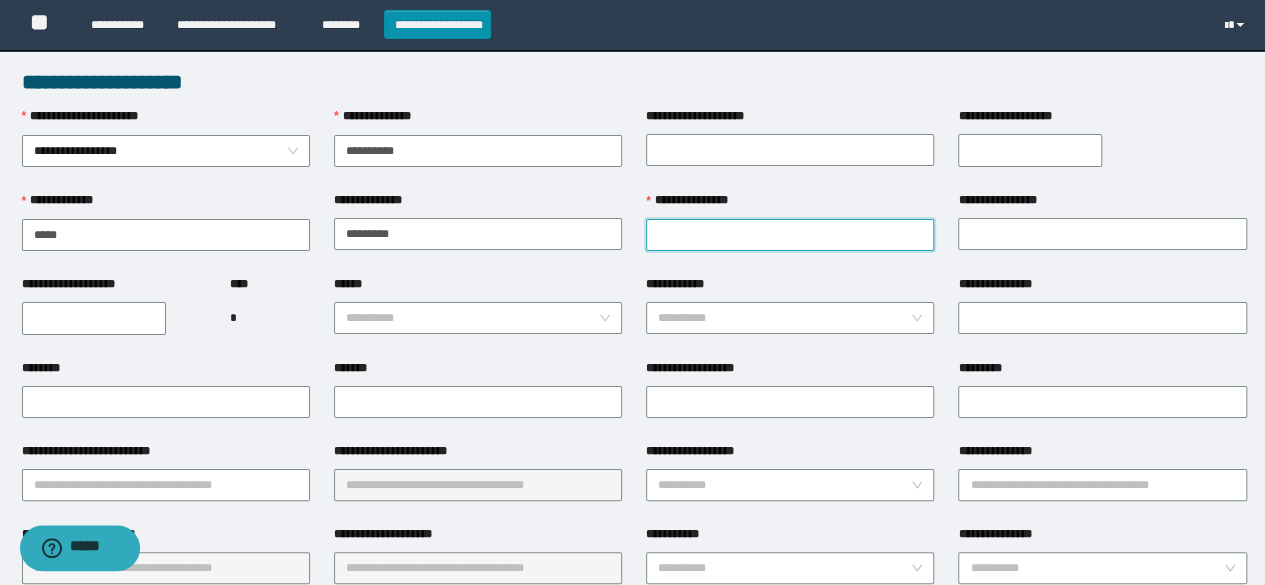 click on "**********" at bounding box center (790, 235) 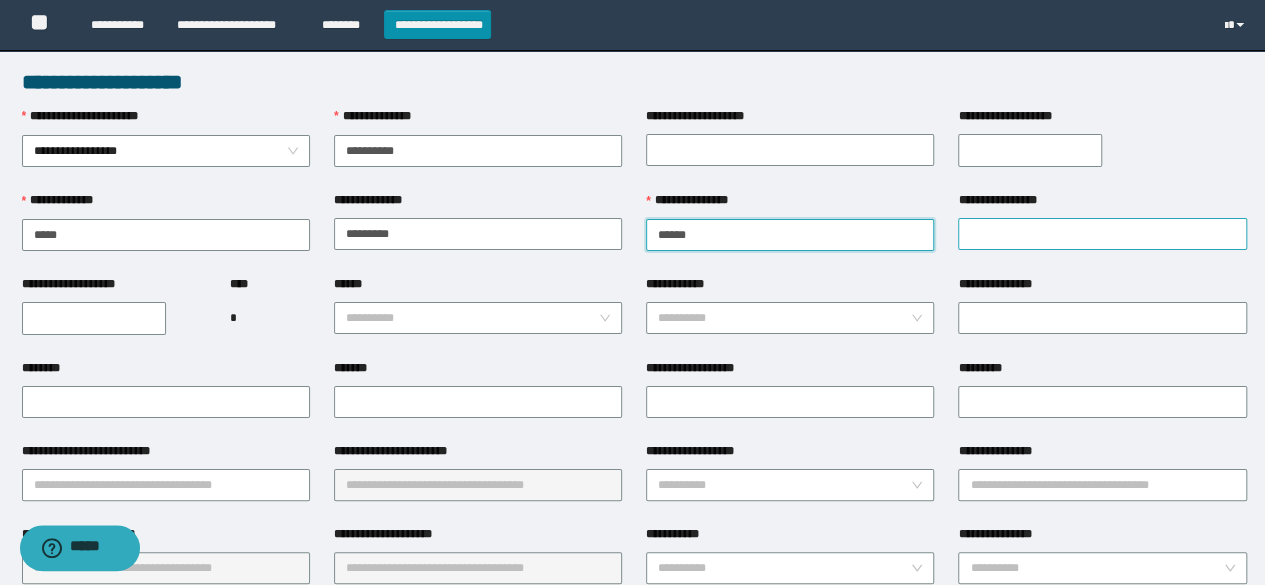 type on "******" 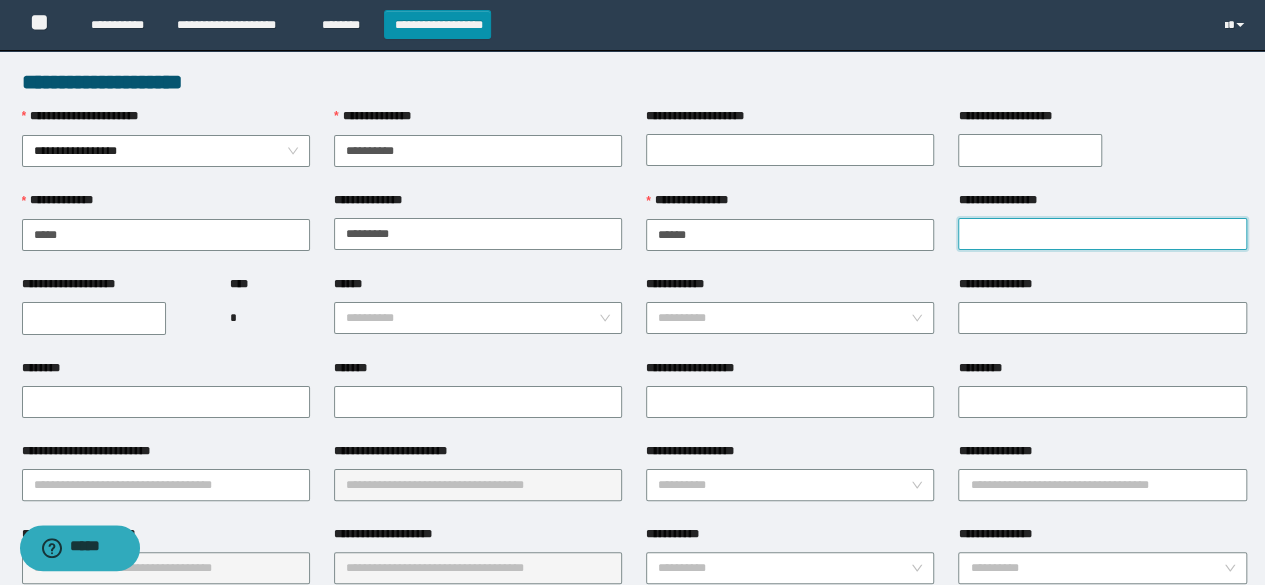 click on "**********" at bounding box center (1102, 234) 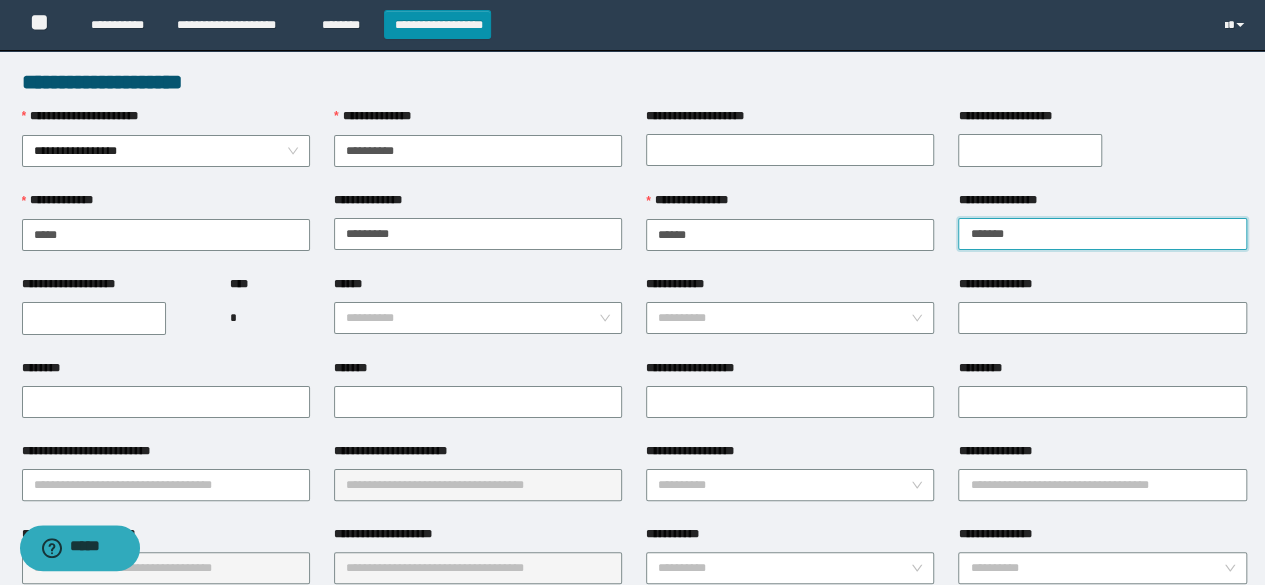 type on "*******" 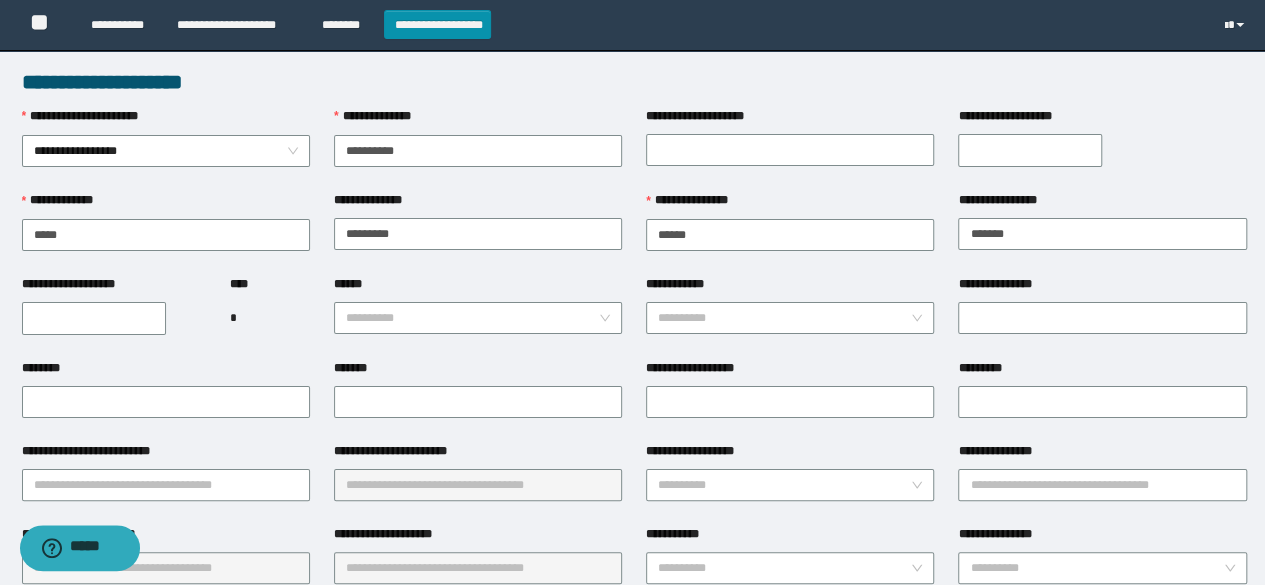 click on "**********" at bounding box center (94, 318) 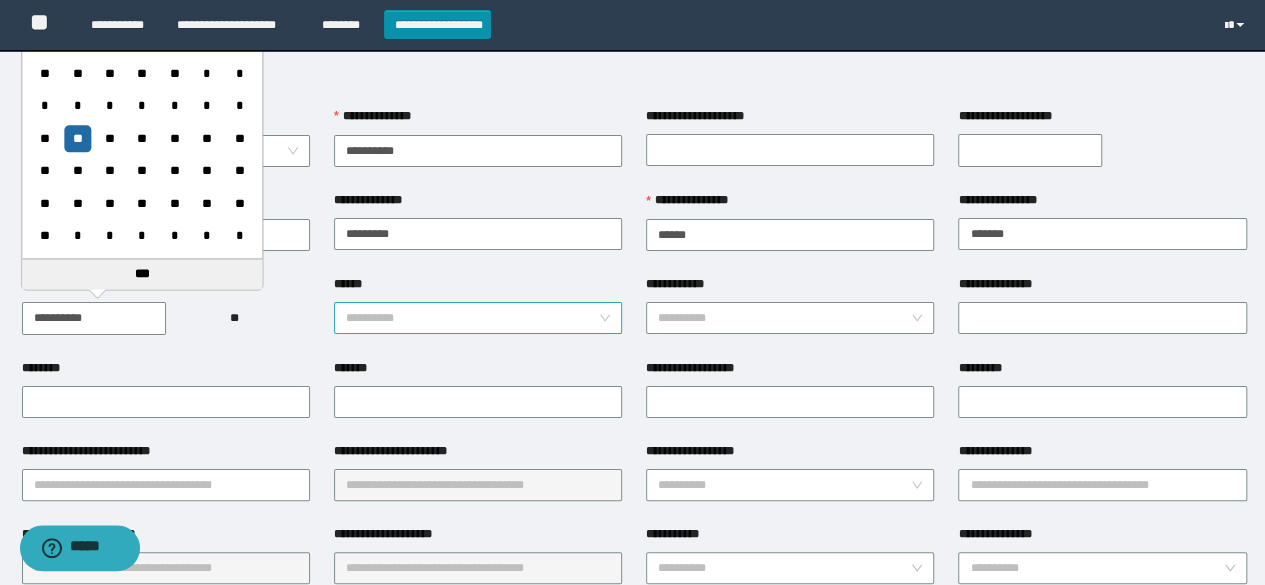 type on "**********" 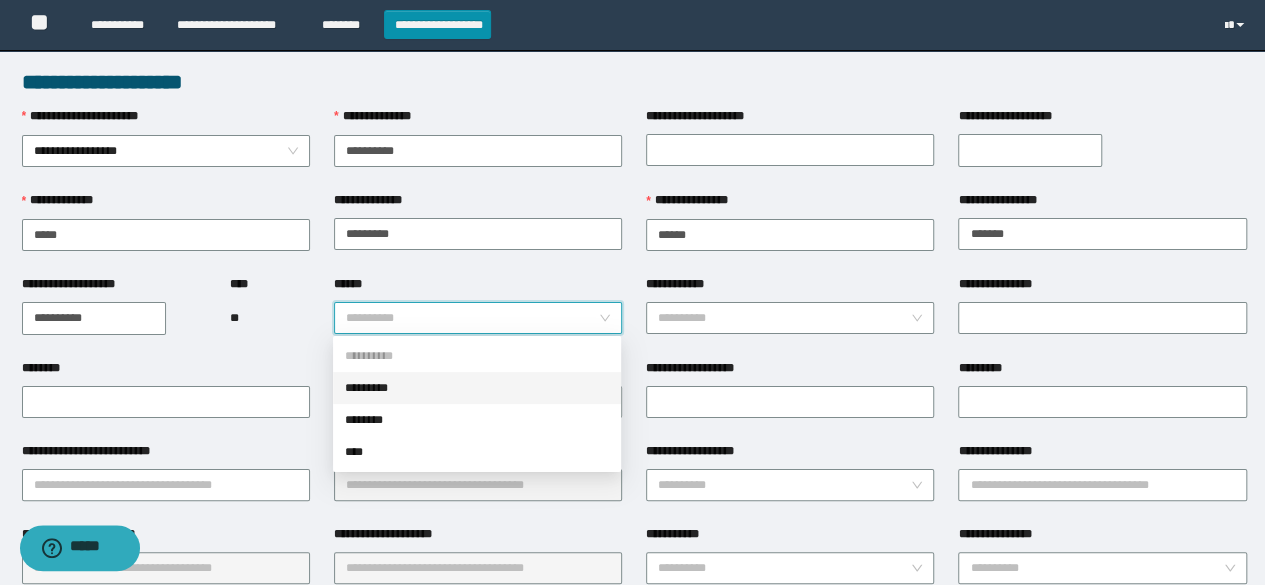 click on "******" at bounding box center (472, 318) 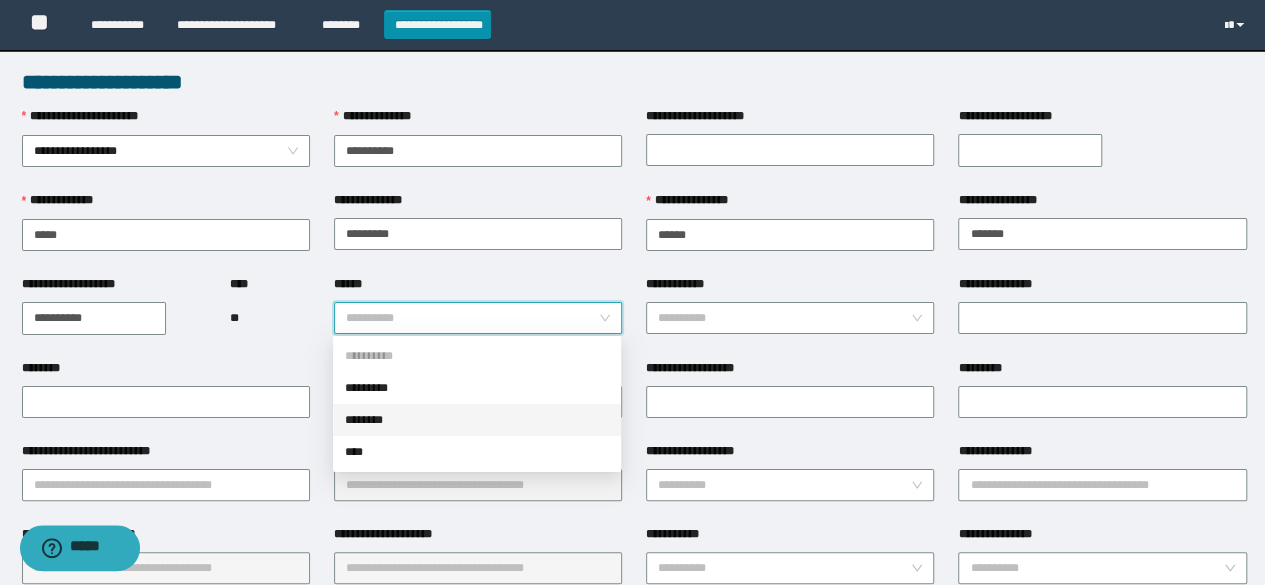 click on "********" at bounding box center [477, 420] 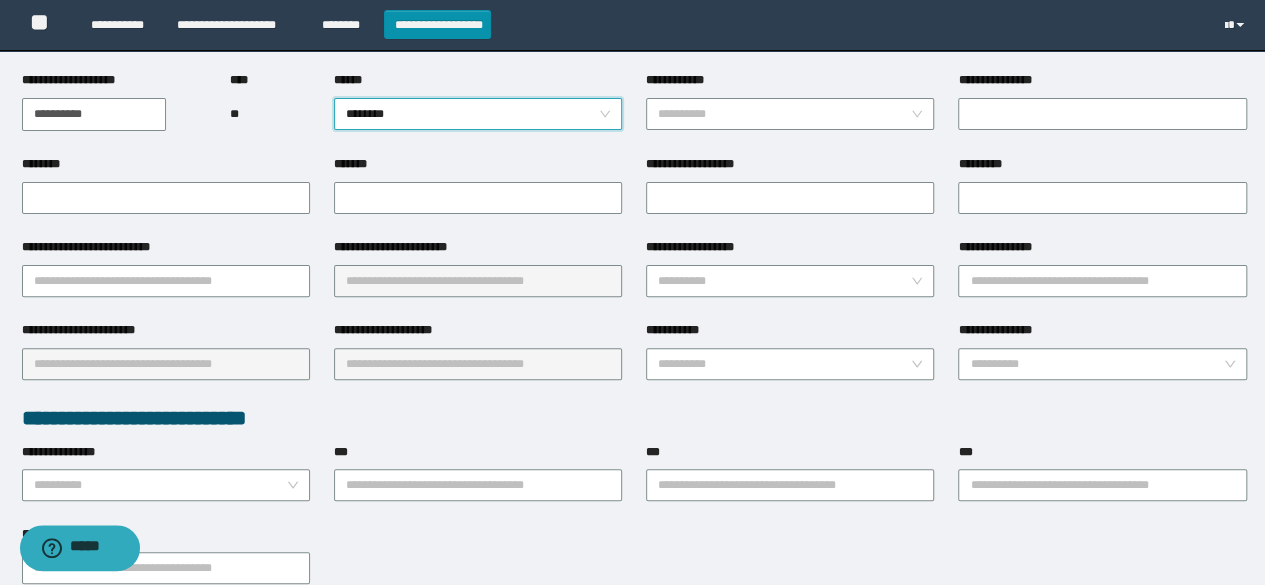 scroll, scrollTop: 212, scrollLeft: 0, axis: vertical 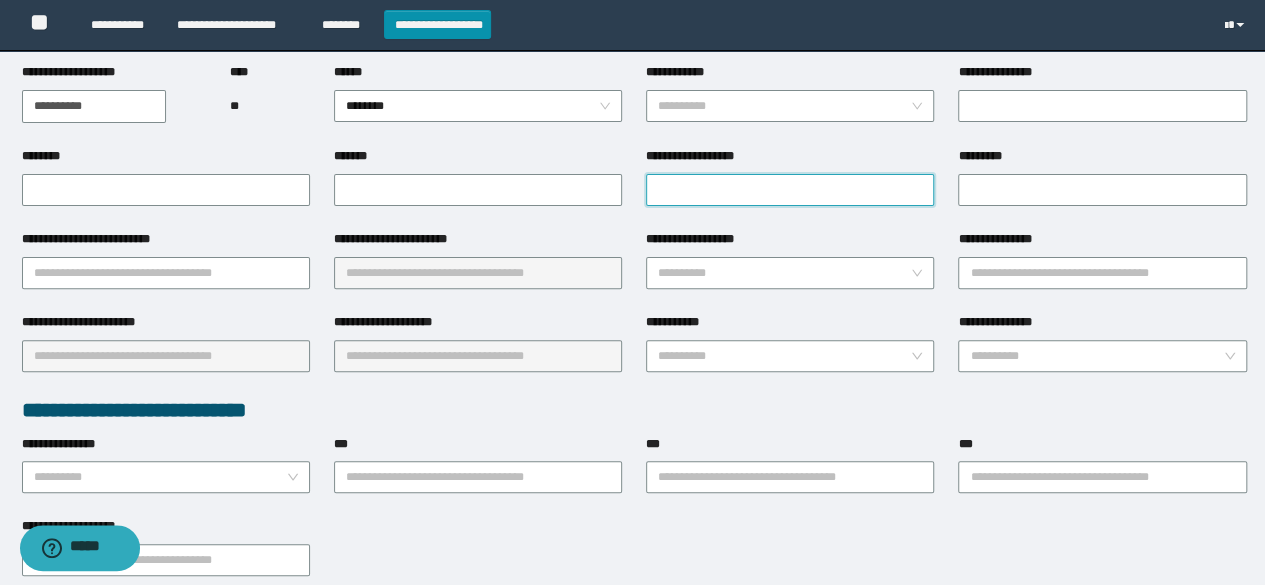 click on "**********" at bounding box center [790, 190] 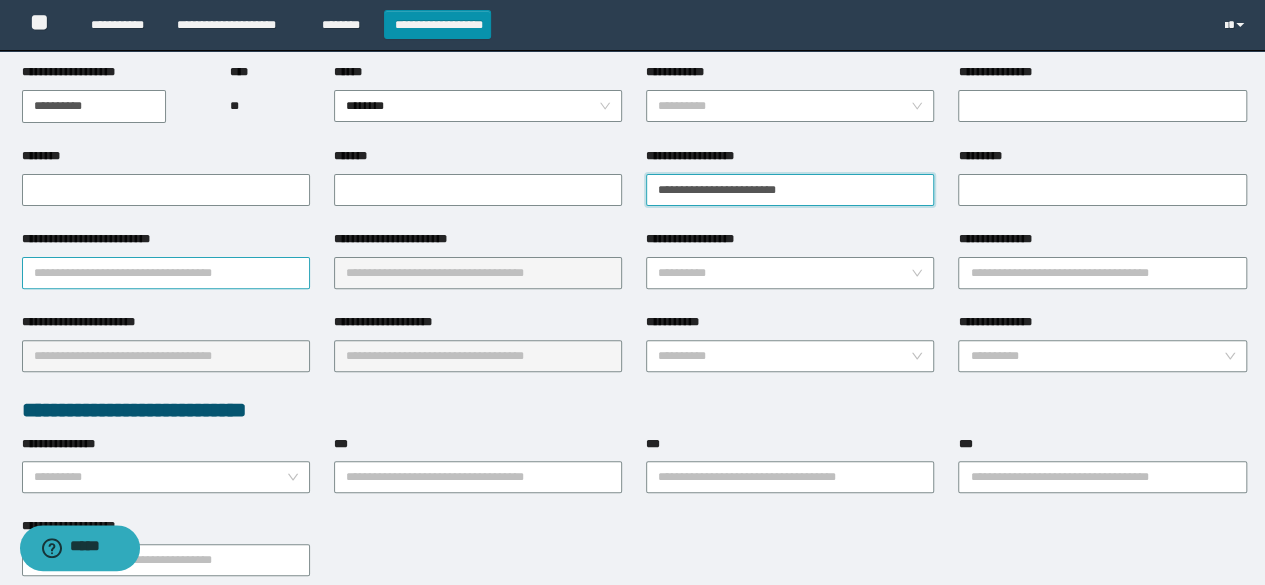 type on "**********" 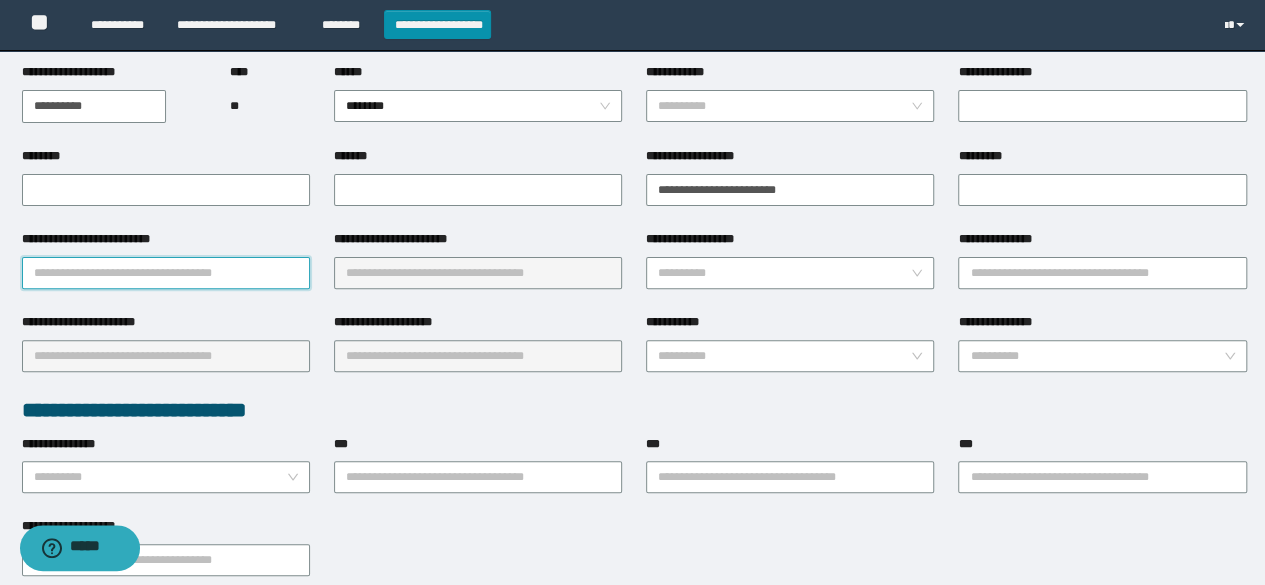 click on "**********" at bounding box center [166, 273] 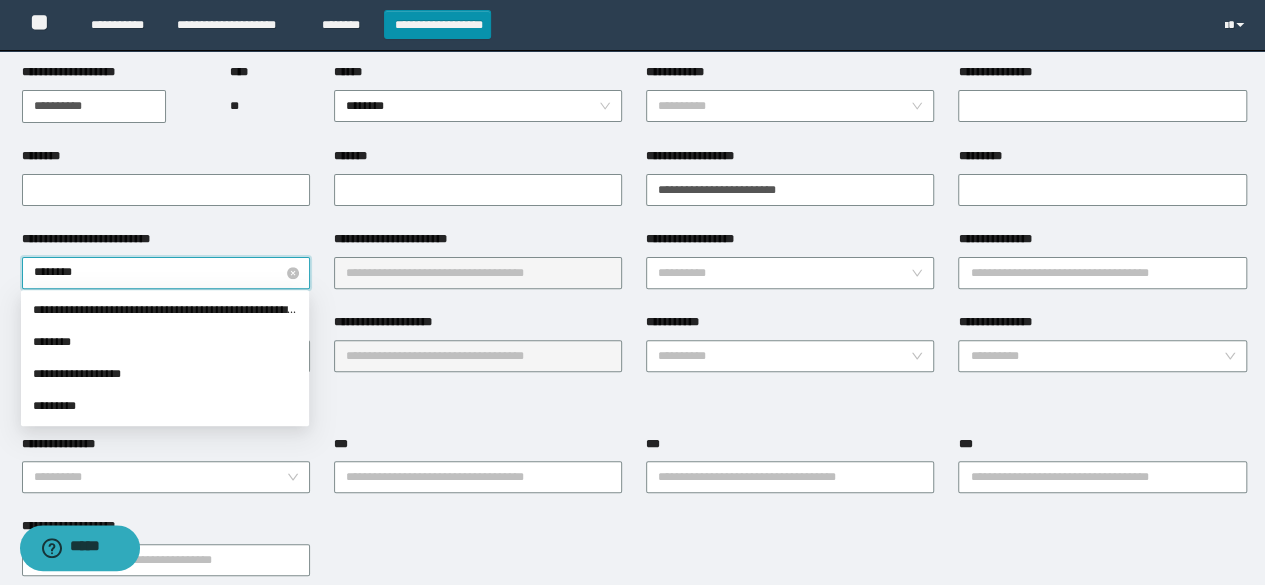type on "*********" 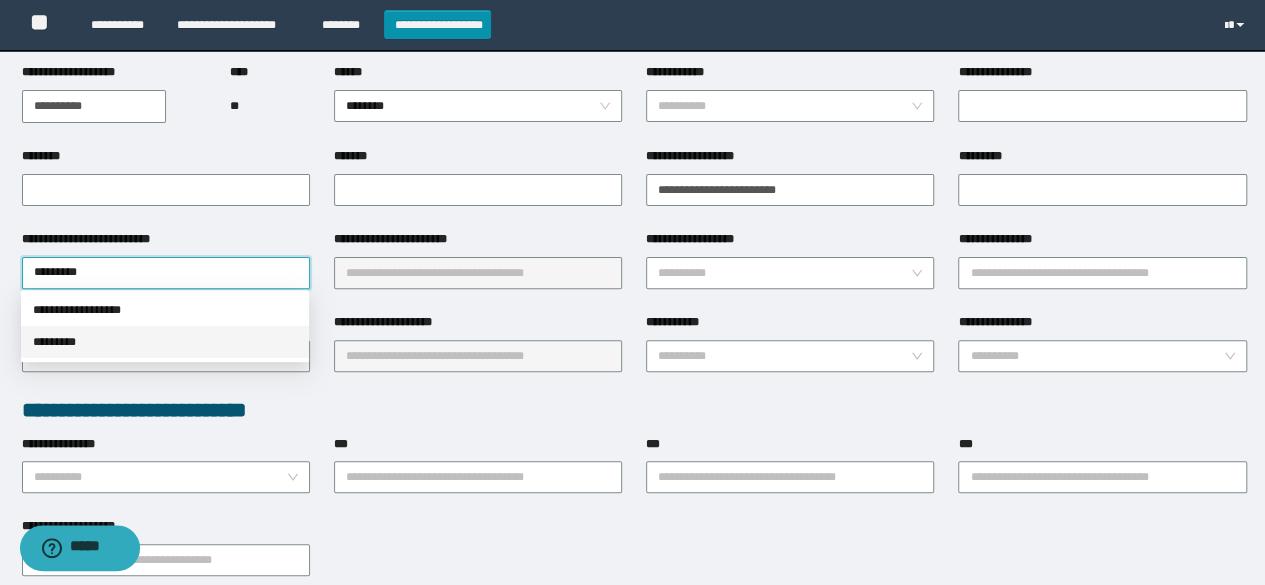 click on "*********" at bounding box center [165, 342] 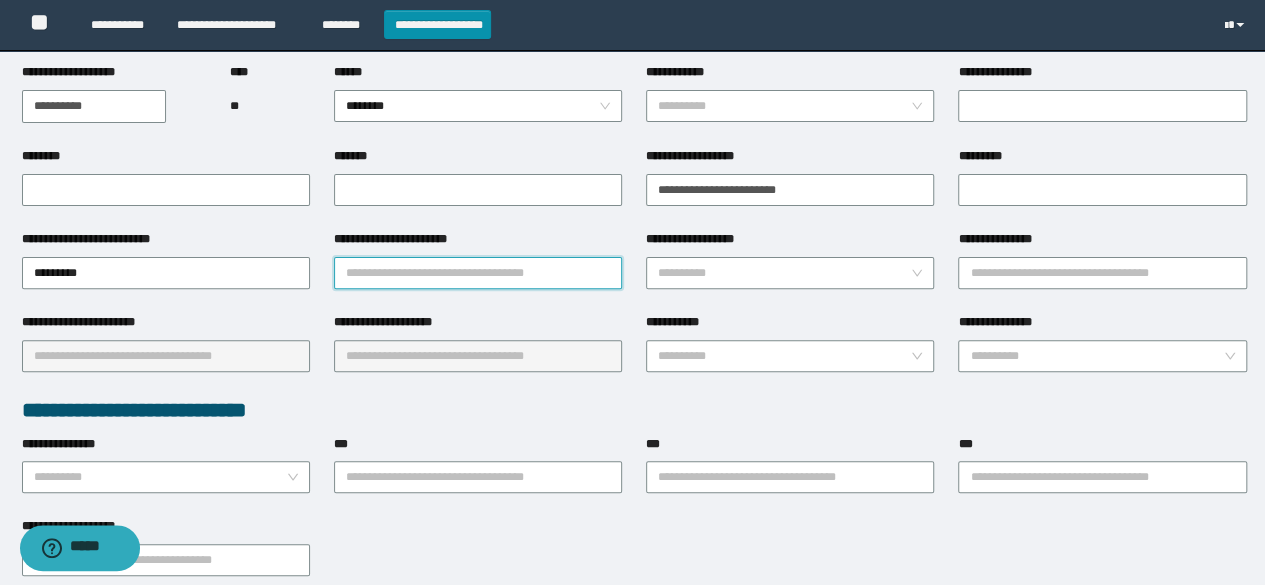 click on "**********" at bounding box center (478, 273) 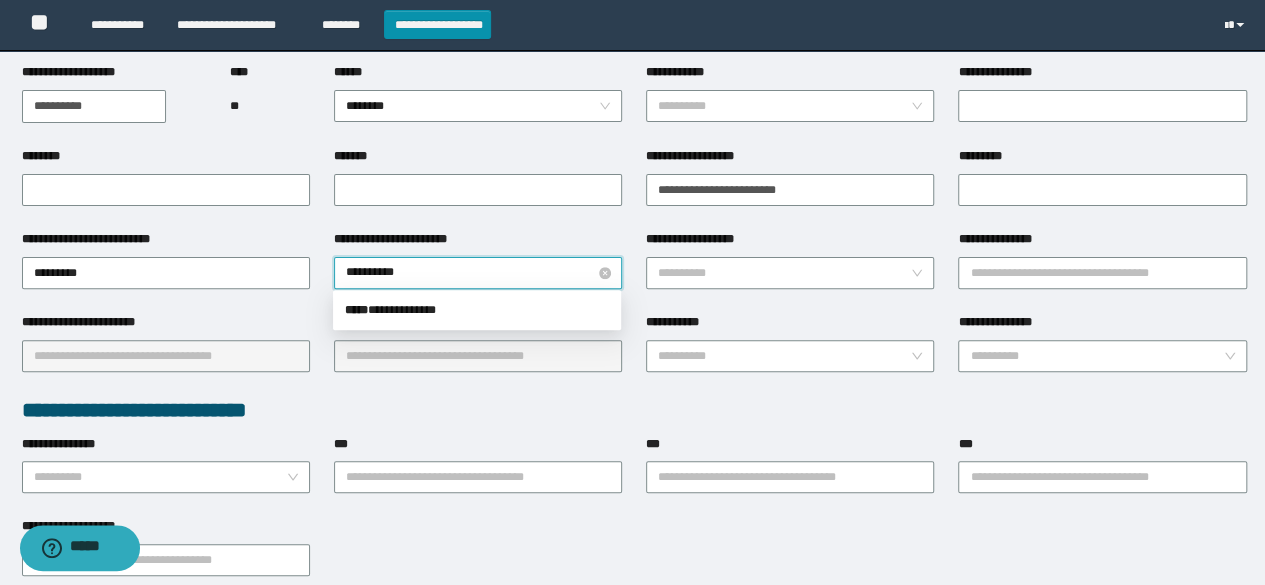 type on "**********" 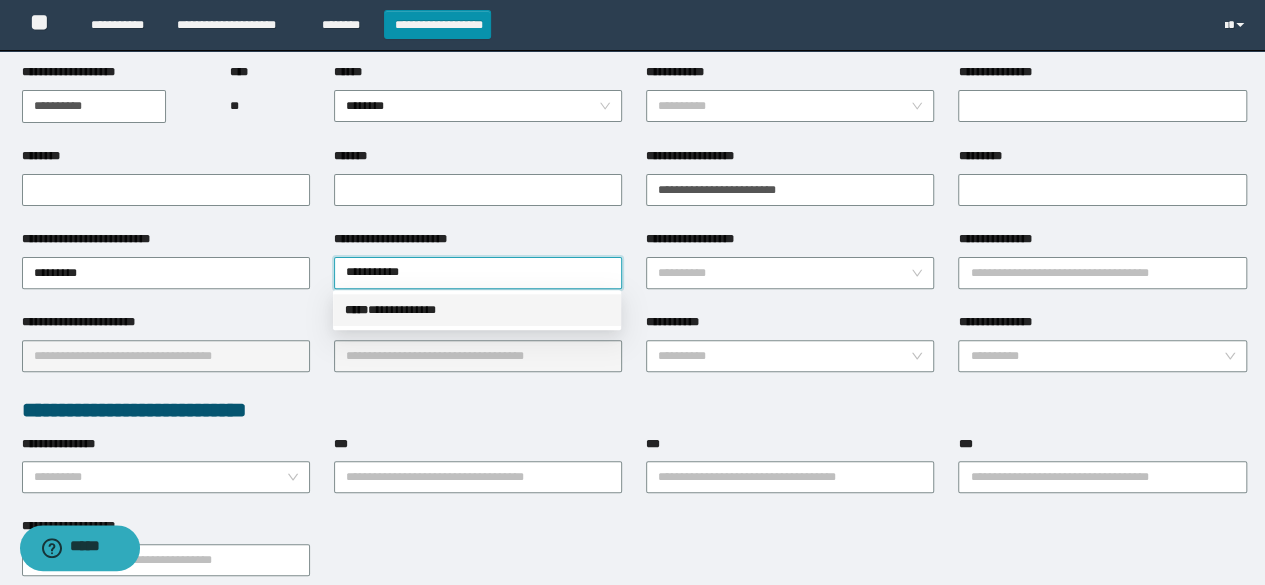 click on "**********" at bounding box center [477, 310] 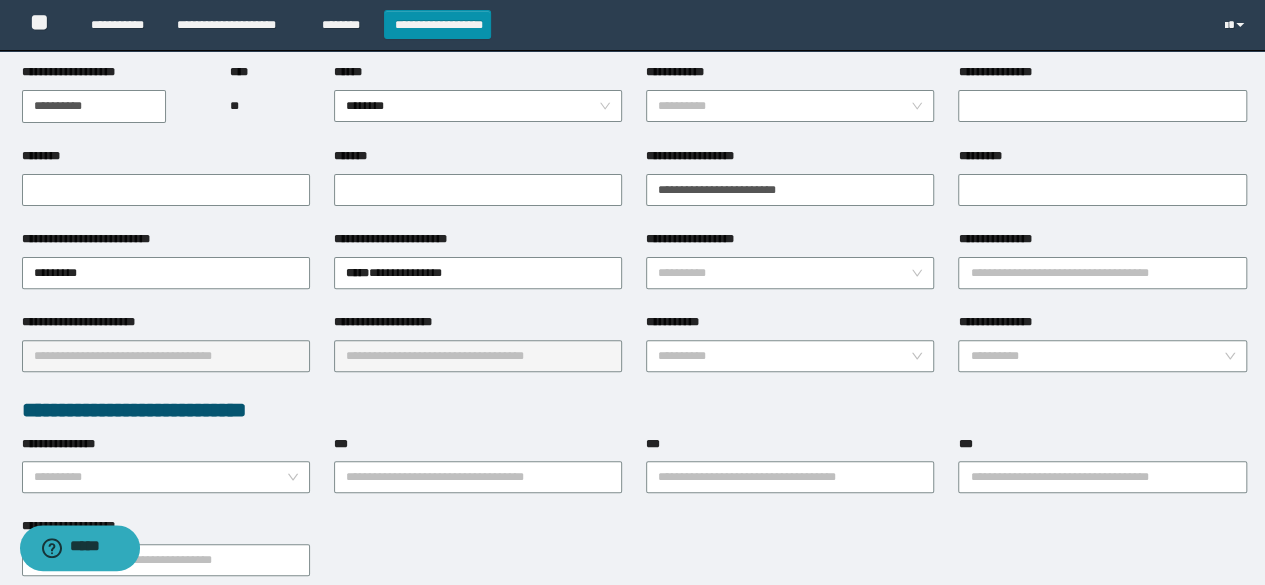 click on "**********" at bounding box center [790, 243] 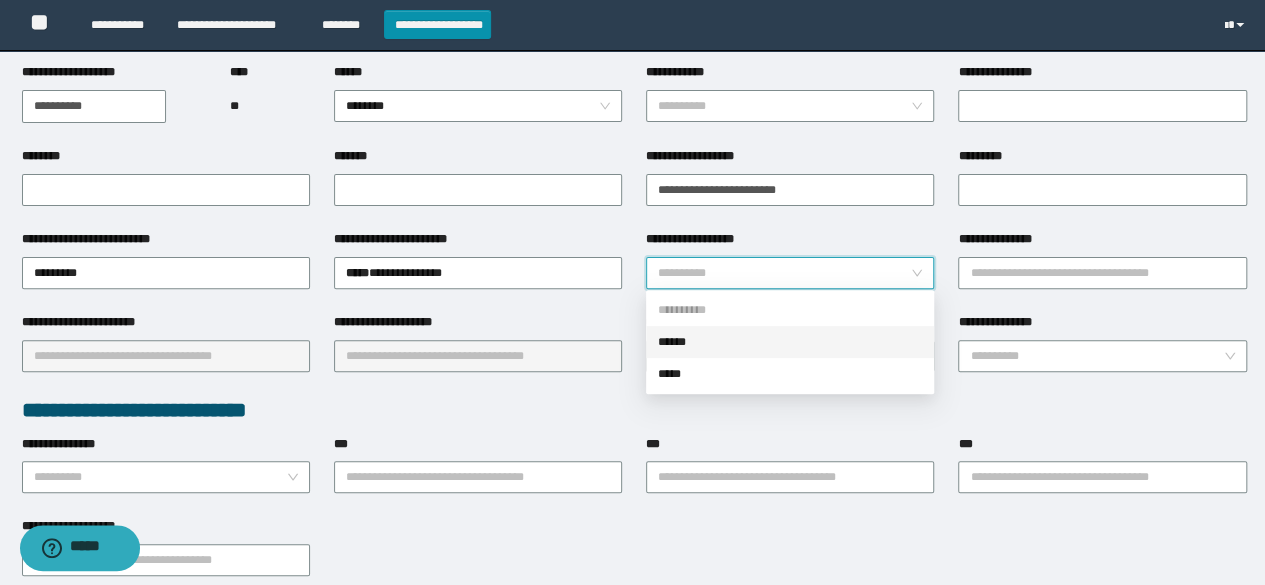 click on "**********" at bounding box center (784, 273) 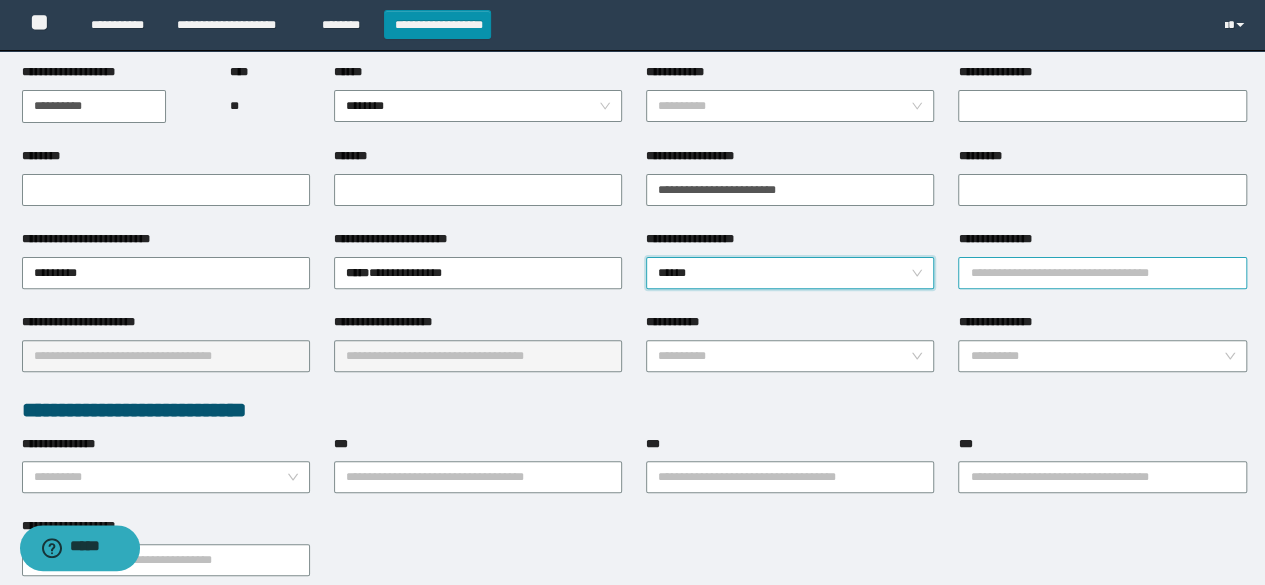 click on "**********" at bounding box center (1102, 273) 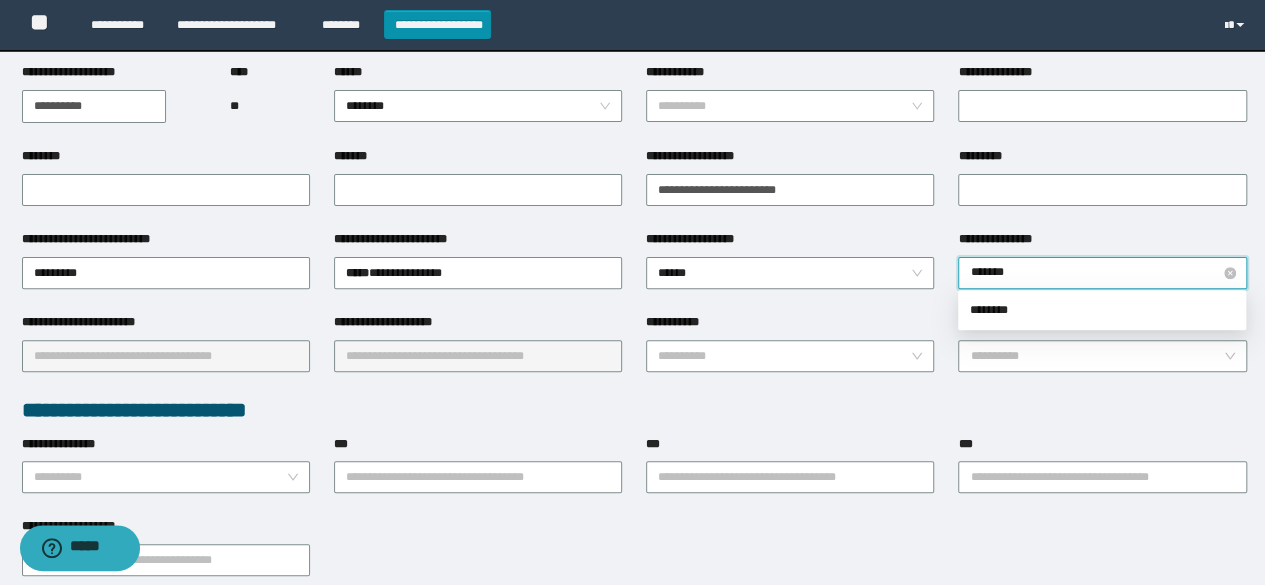 type on "********" 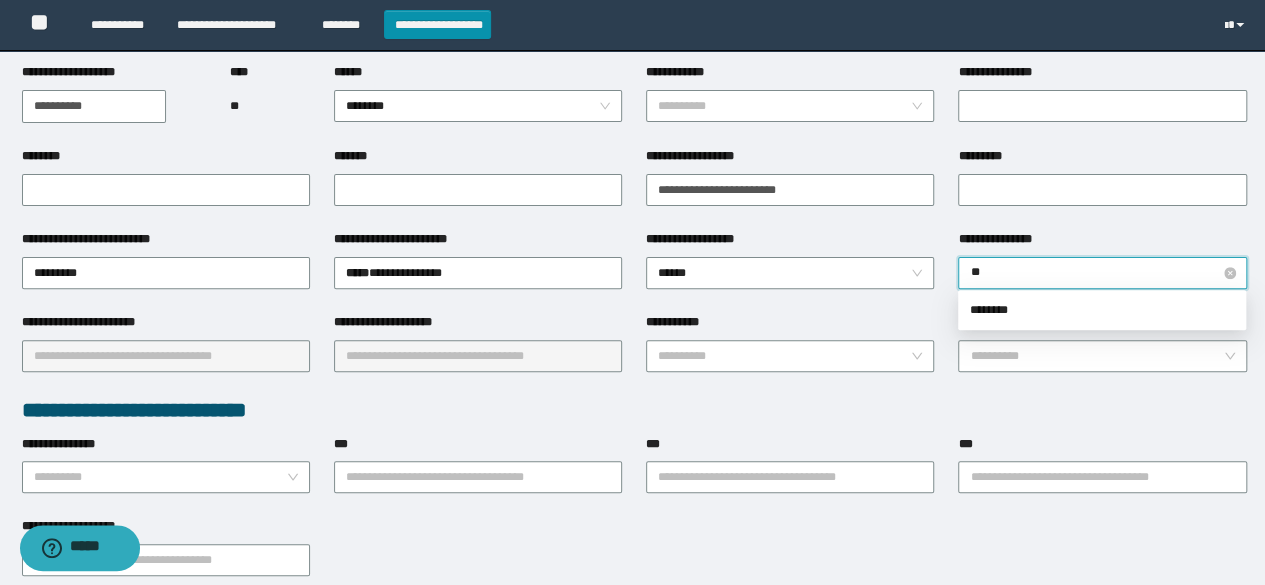 type on "***" 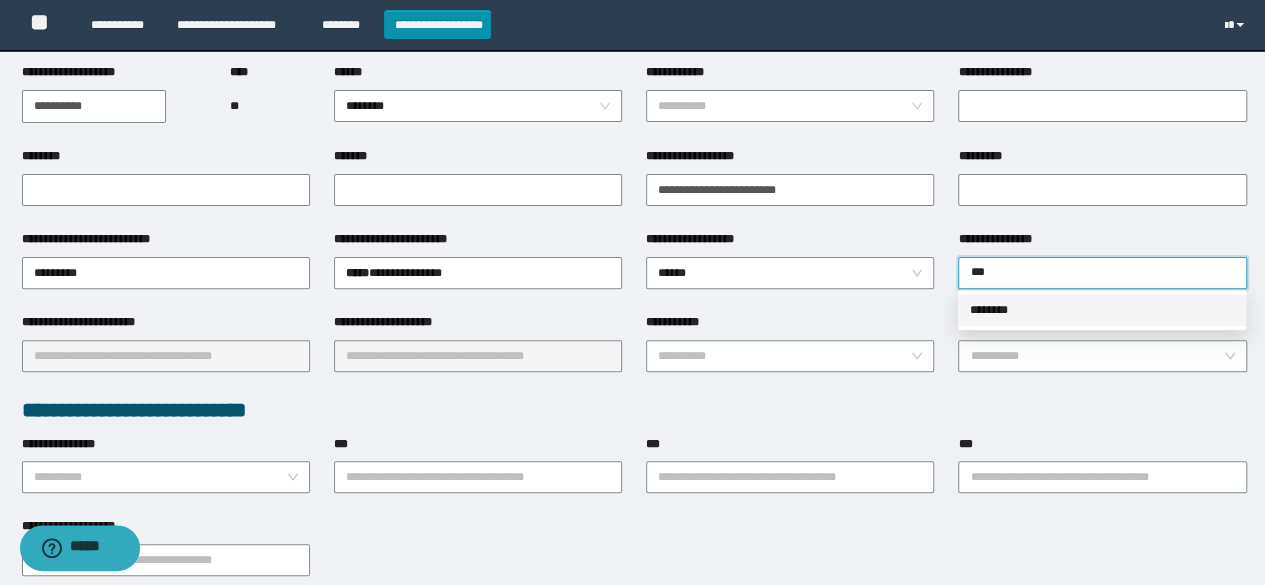 click on "********" at bounding box center (1102, 310) 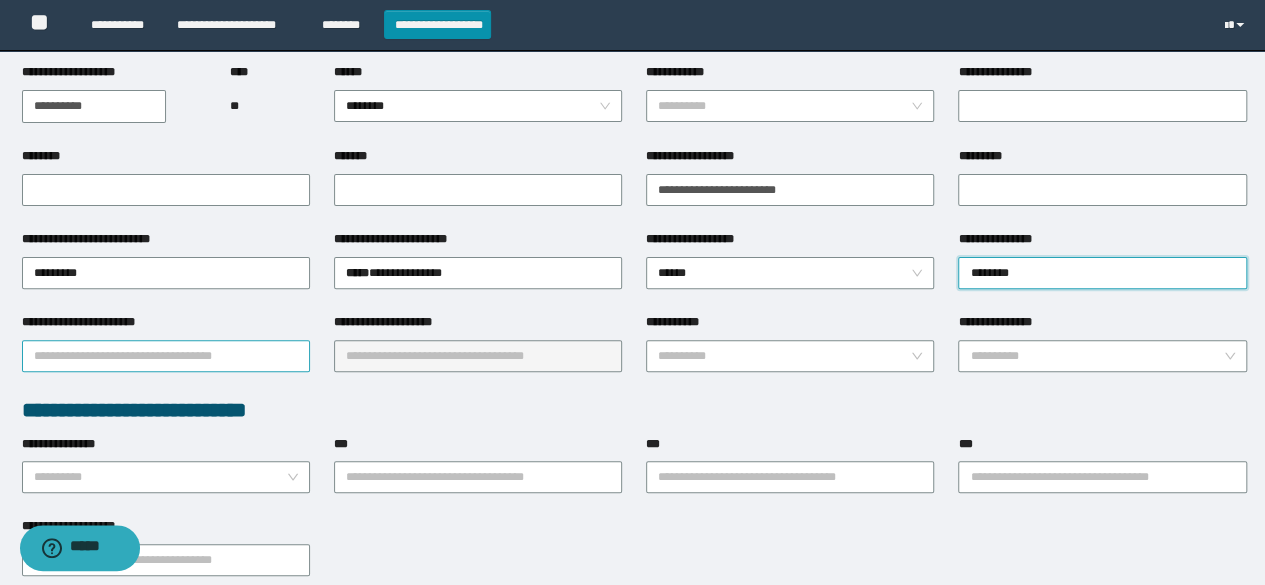 click on "**********" at bounding box center (166, 356) 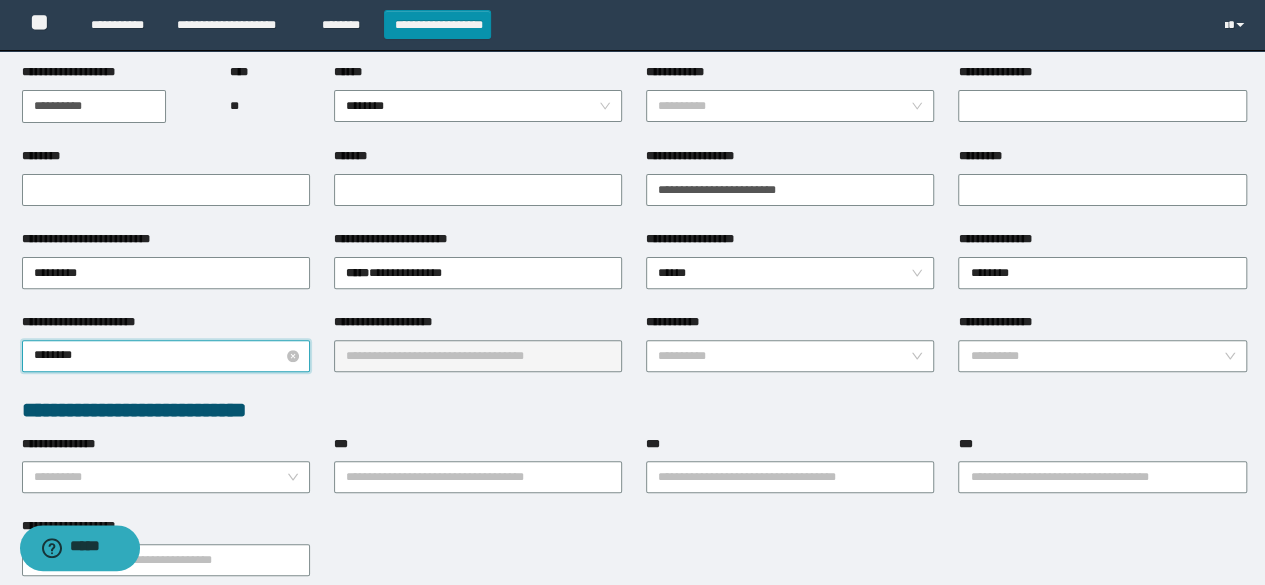 type on "*********" 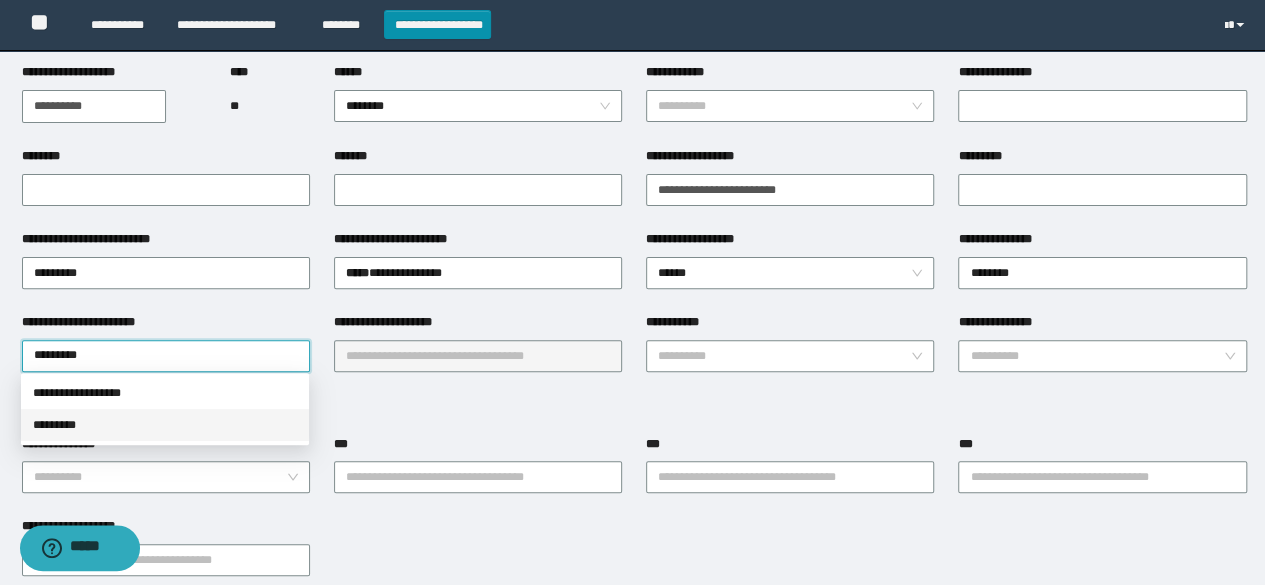 click on "*********" at bounding box center [165, 425] 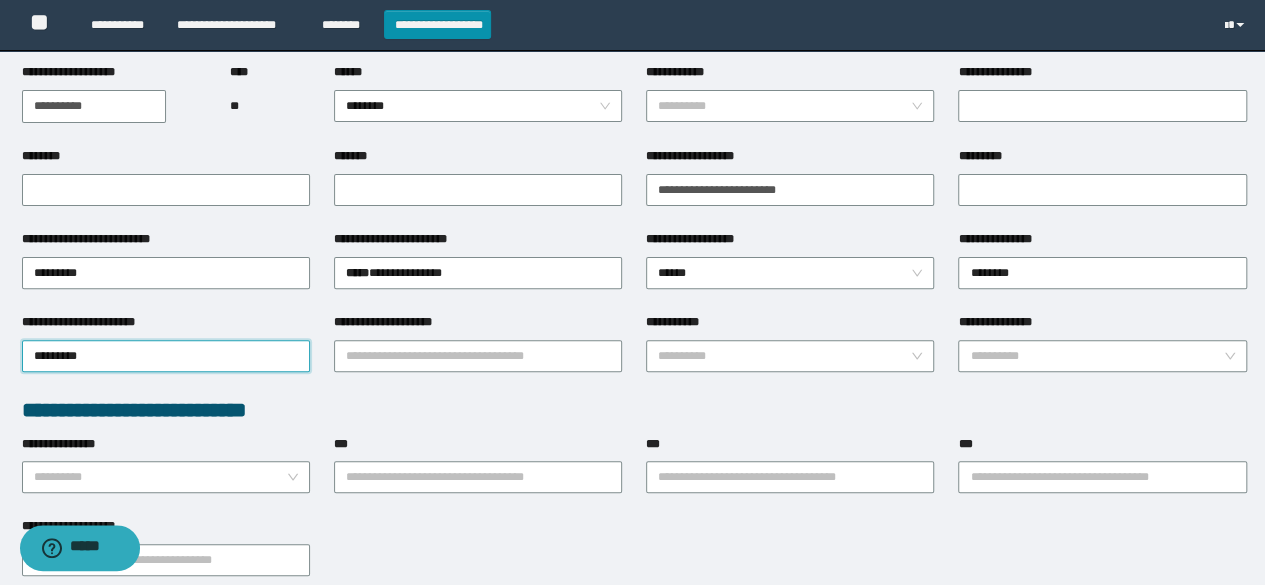 click on "**********" at bounding box center (478, 326) 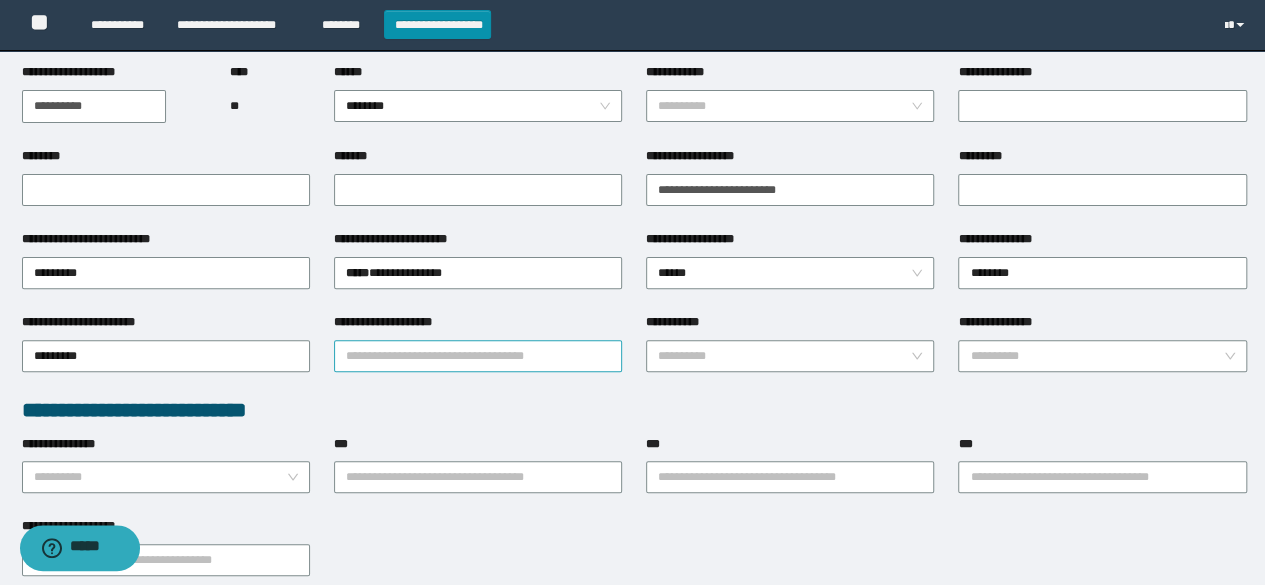 click on "**********" at bounding box center (478, 356) 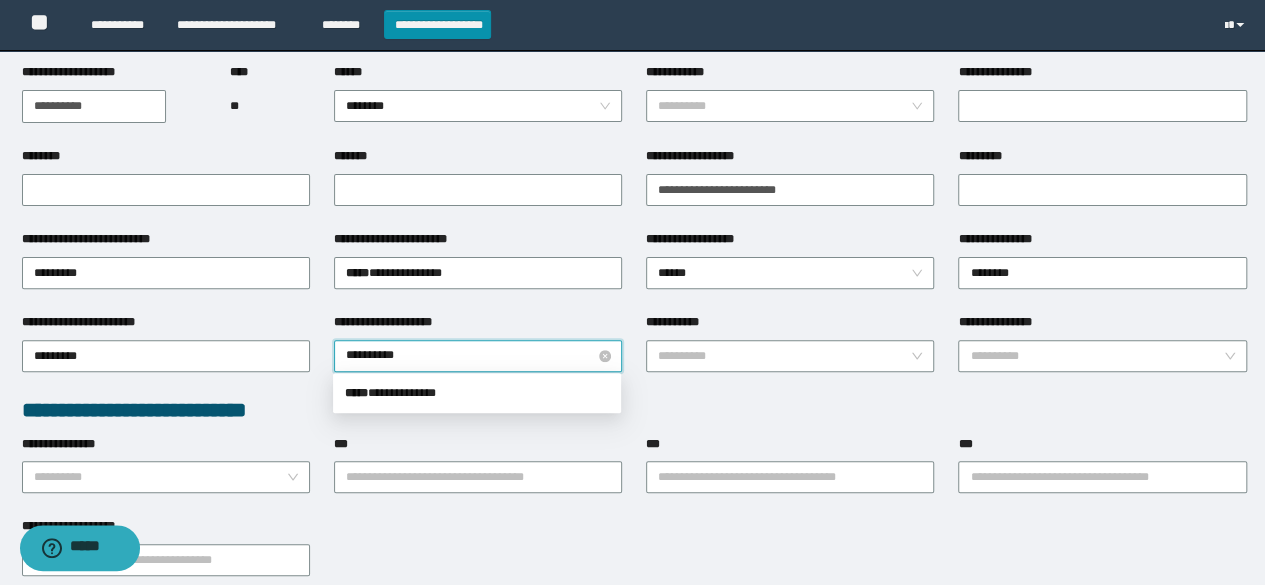 type on "**********" 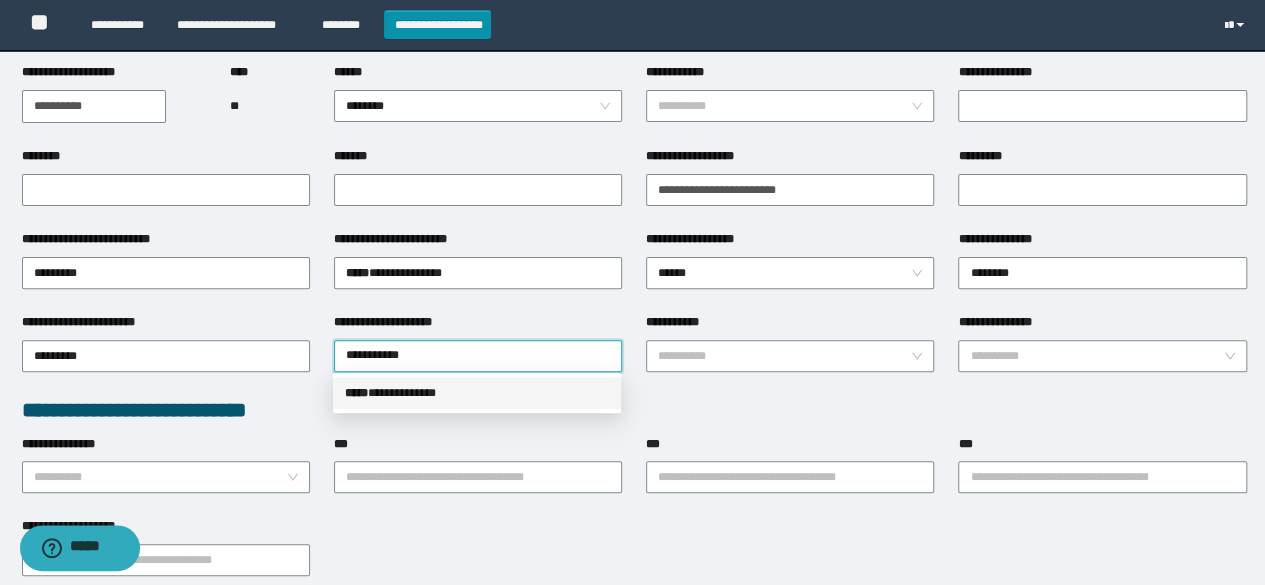 click on "**********" at bounding box center (477, 393) 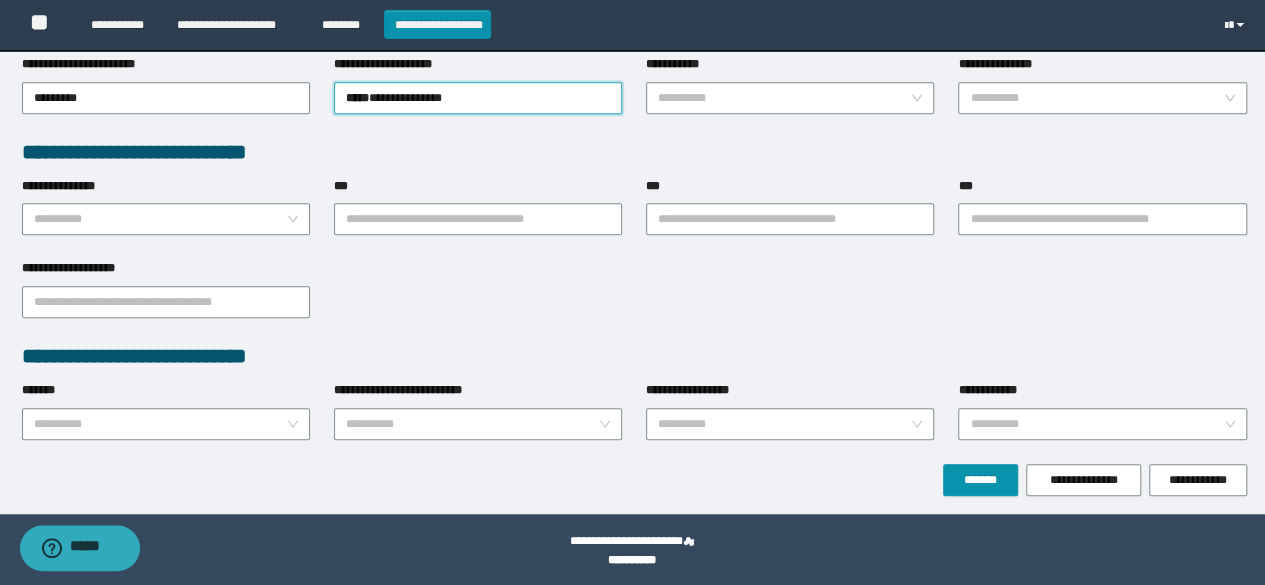 scroll, scrollTop: 474, scrollLeft: 0, axis: vertical 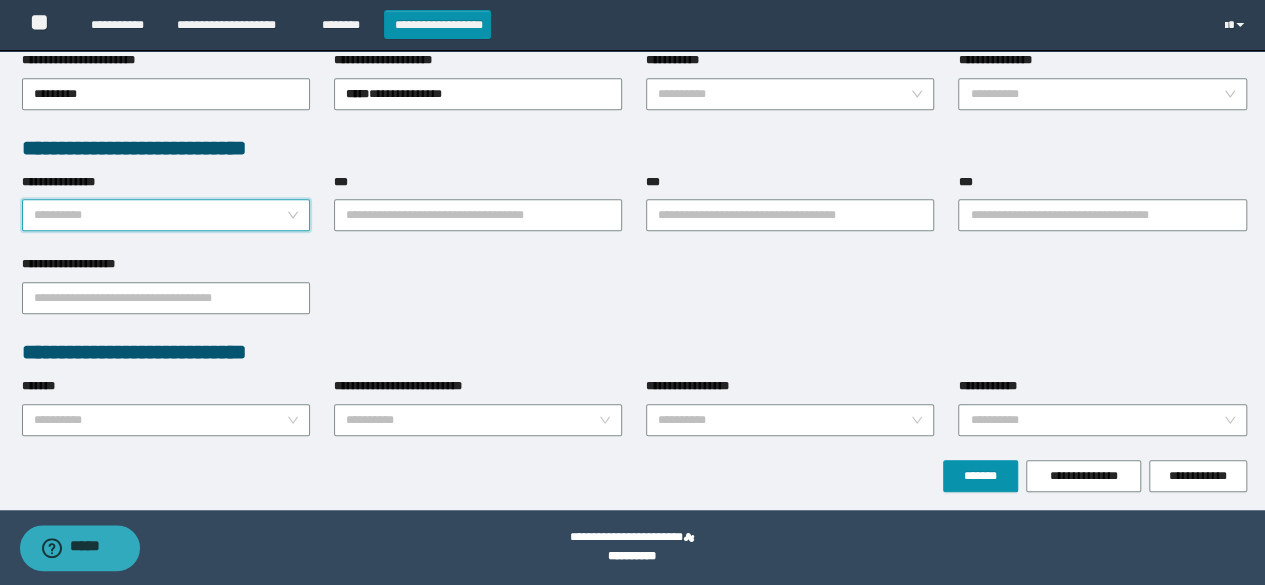 click on "**********" at bounding box center (160, 215) 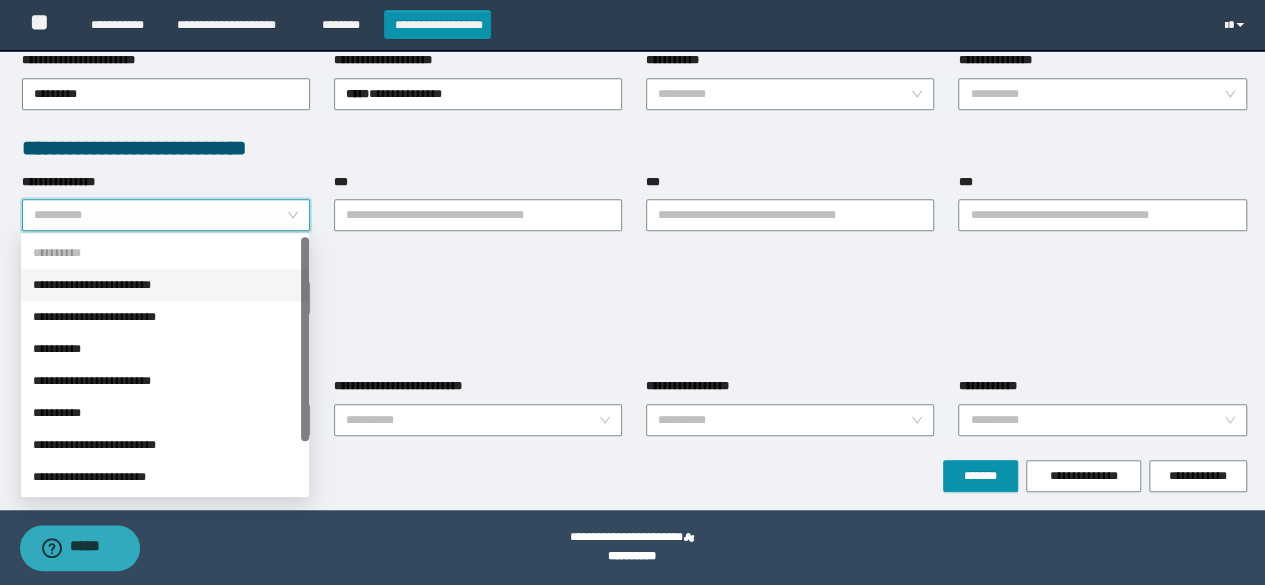 click on "**********" at bounding box center (165, 285) 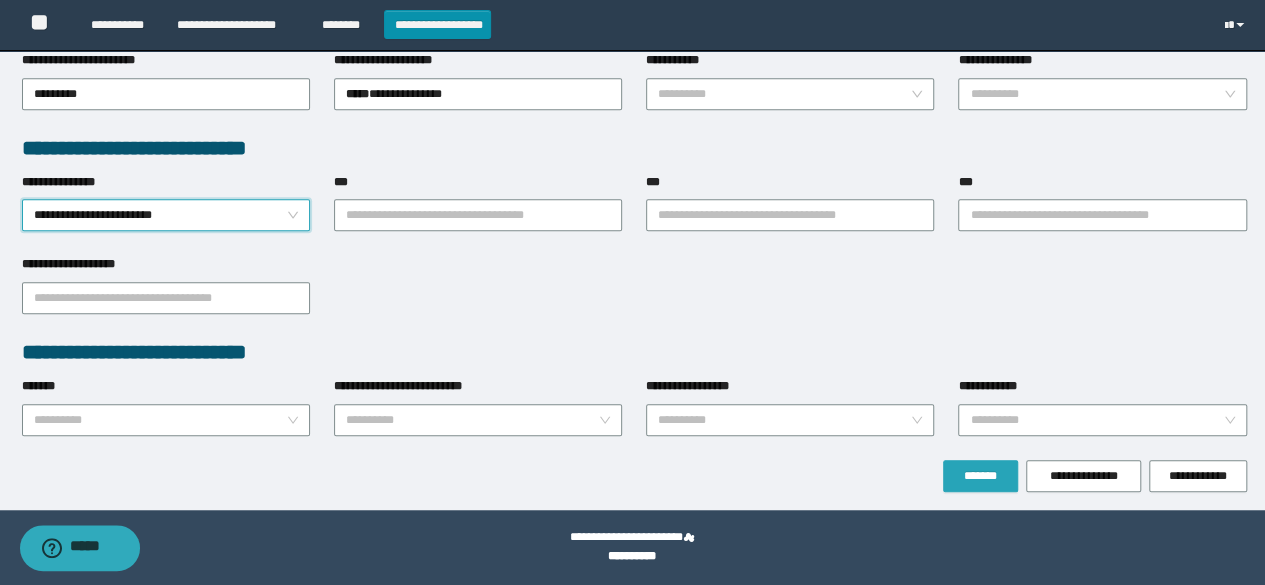 click on "*******" at bounding box center (980, 476) 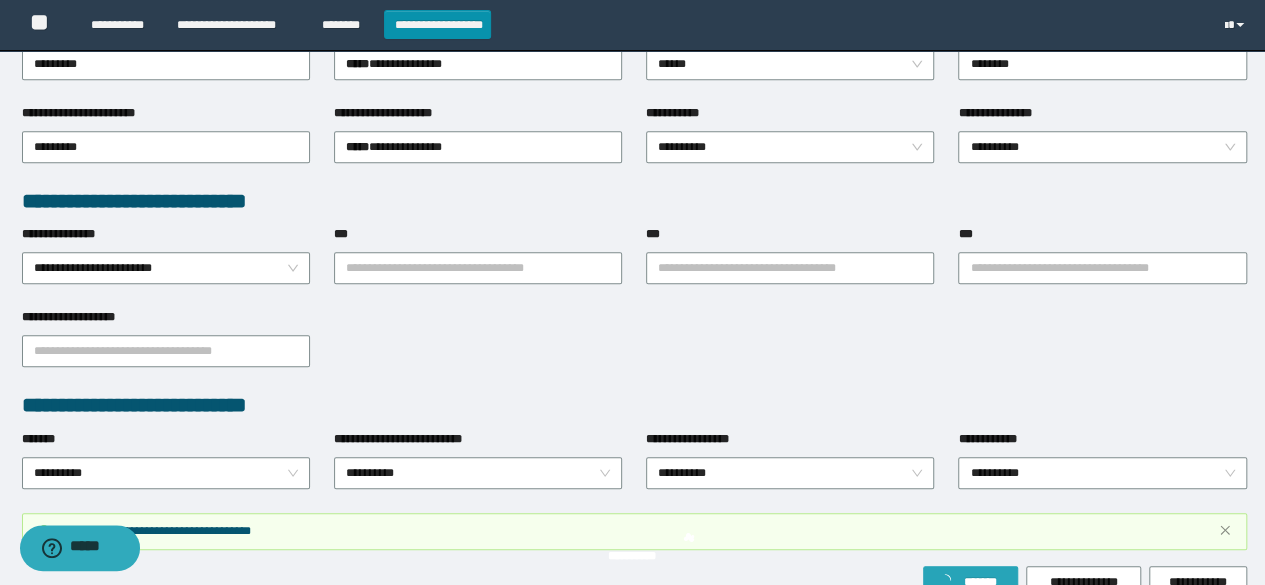 scroll, scrollTop: 526, scrollLeft: 0, axis: vertical 